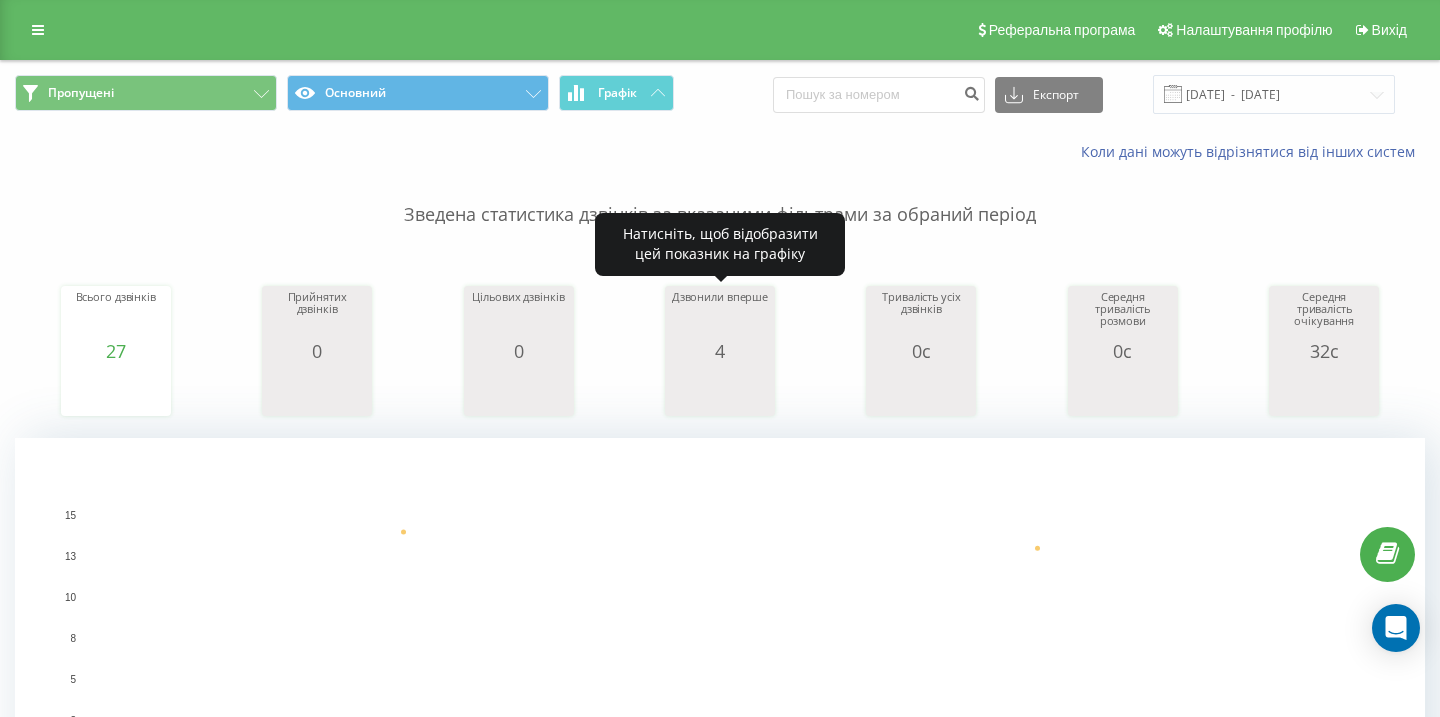 scroll, scrollTop: 0, scrollLeft: 0, axis: both 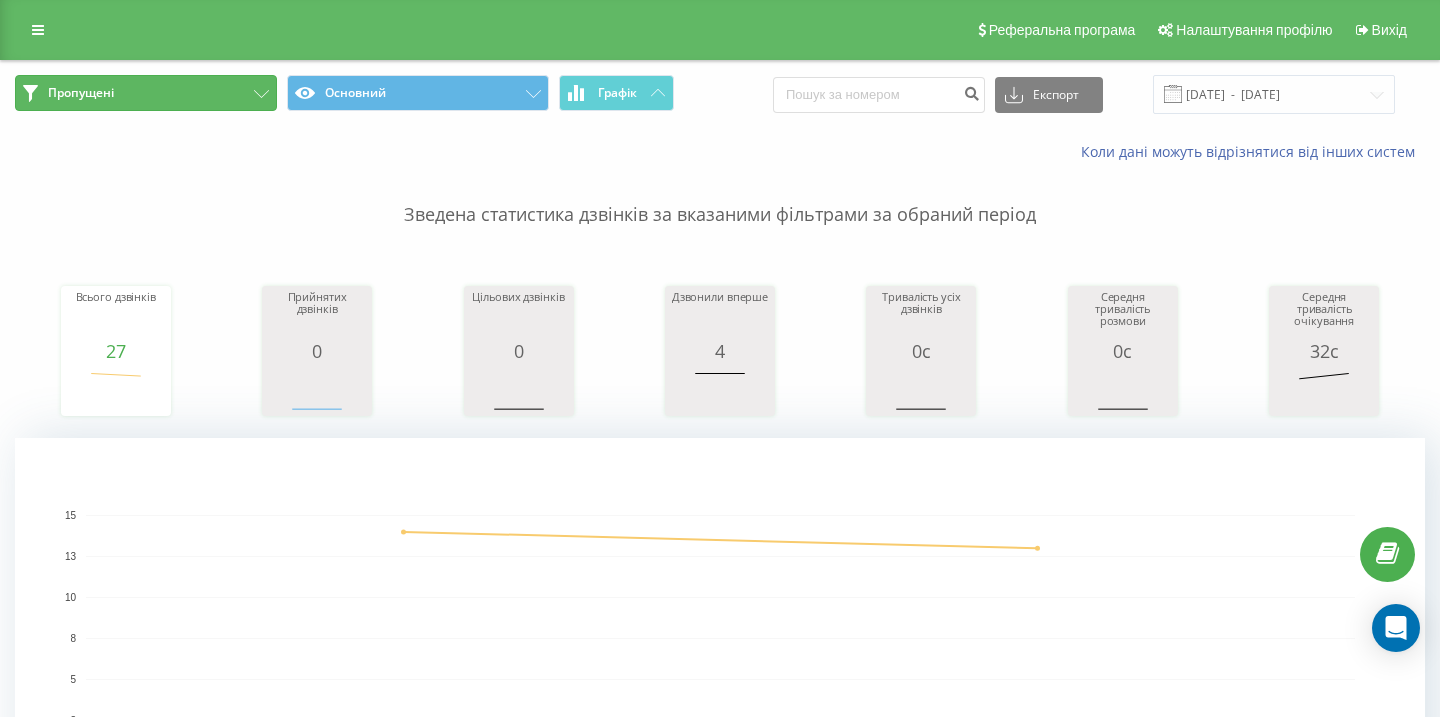 click on "Пропущені" at bounding box center (146, 93) 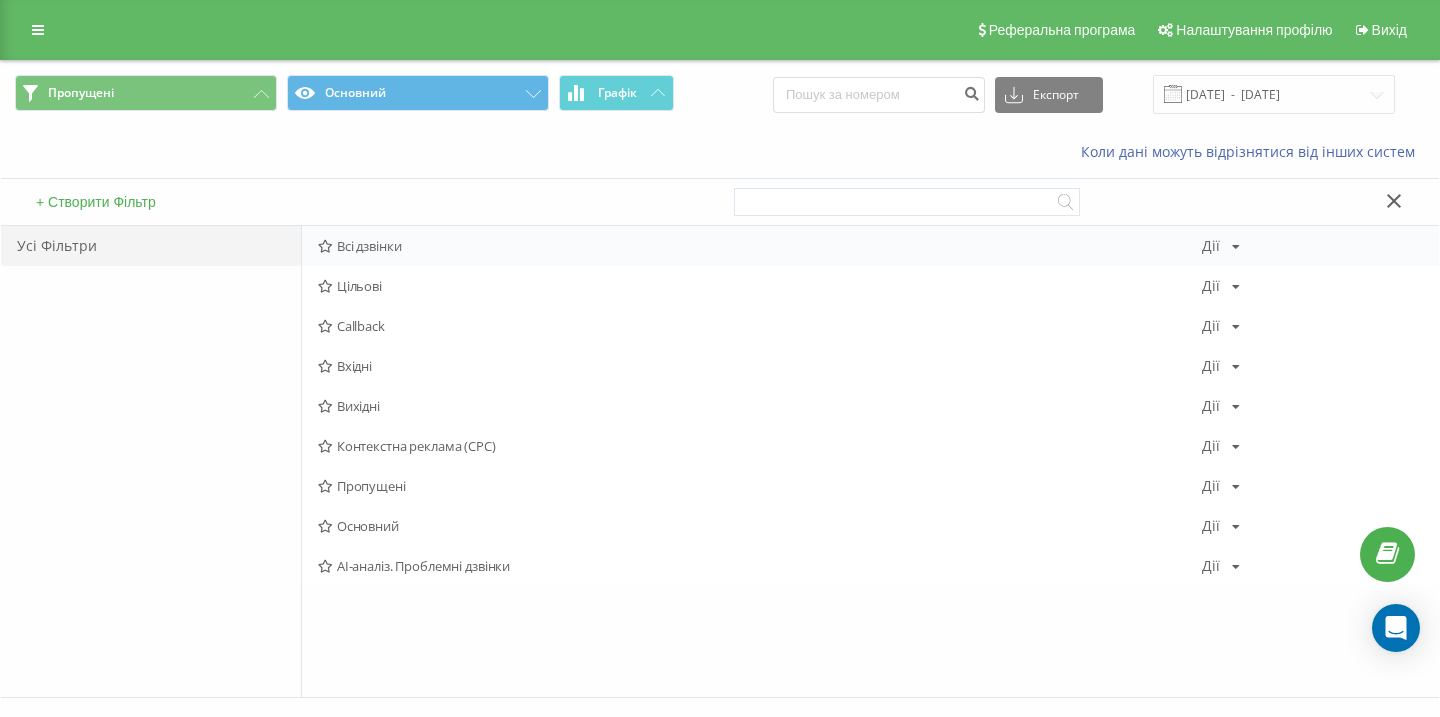 click on "Всі дзвінки" at bounding box center (760, 246) 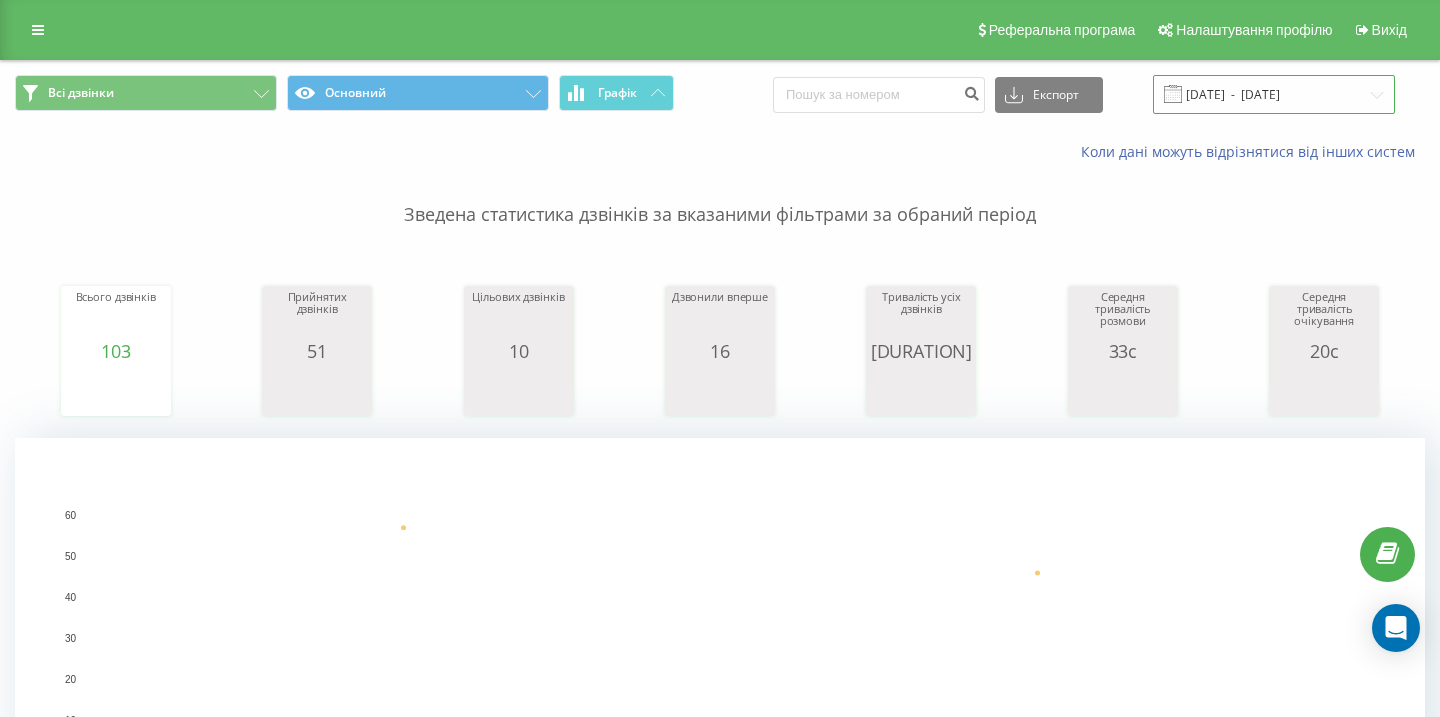 click on "[DATE]  -  [DATE]" at bounding box center (1274, 94) 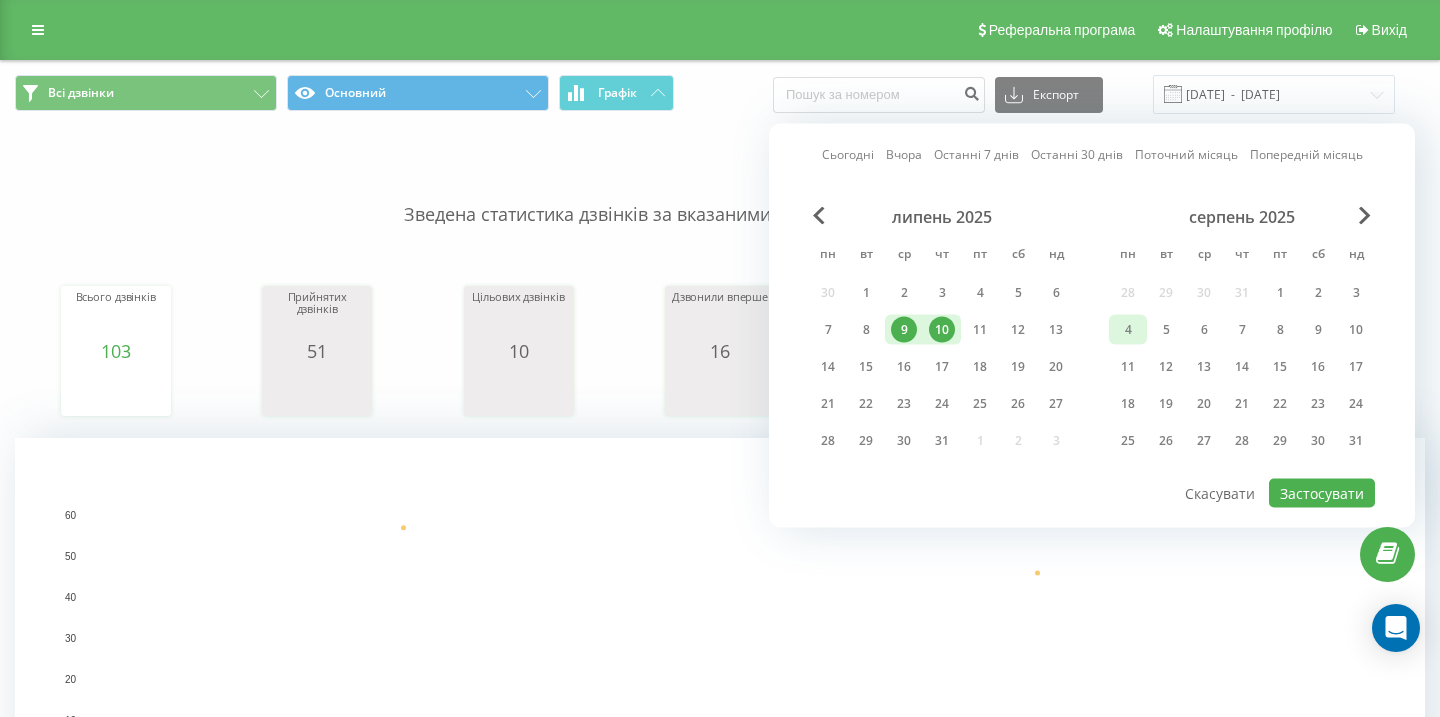 click on "4" at bounding box center [1128, 330] 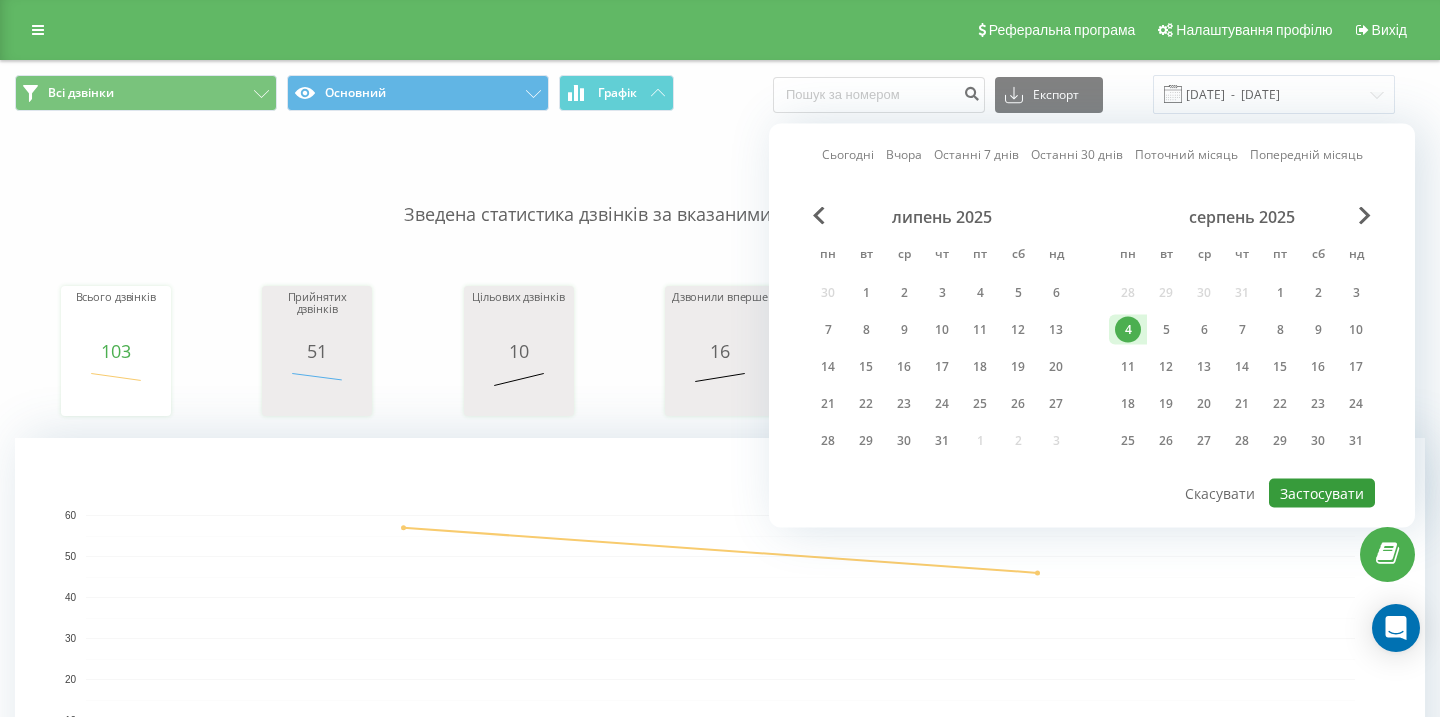 click on "Застосувати" at bounding box center (1322, 493) 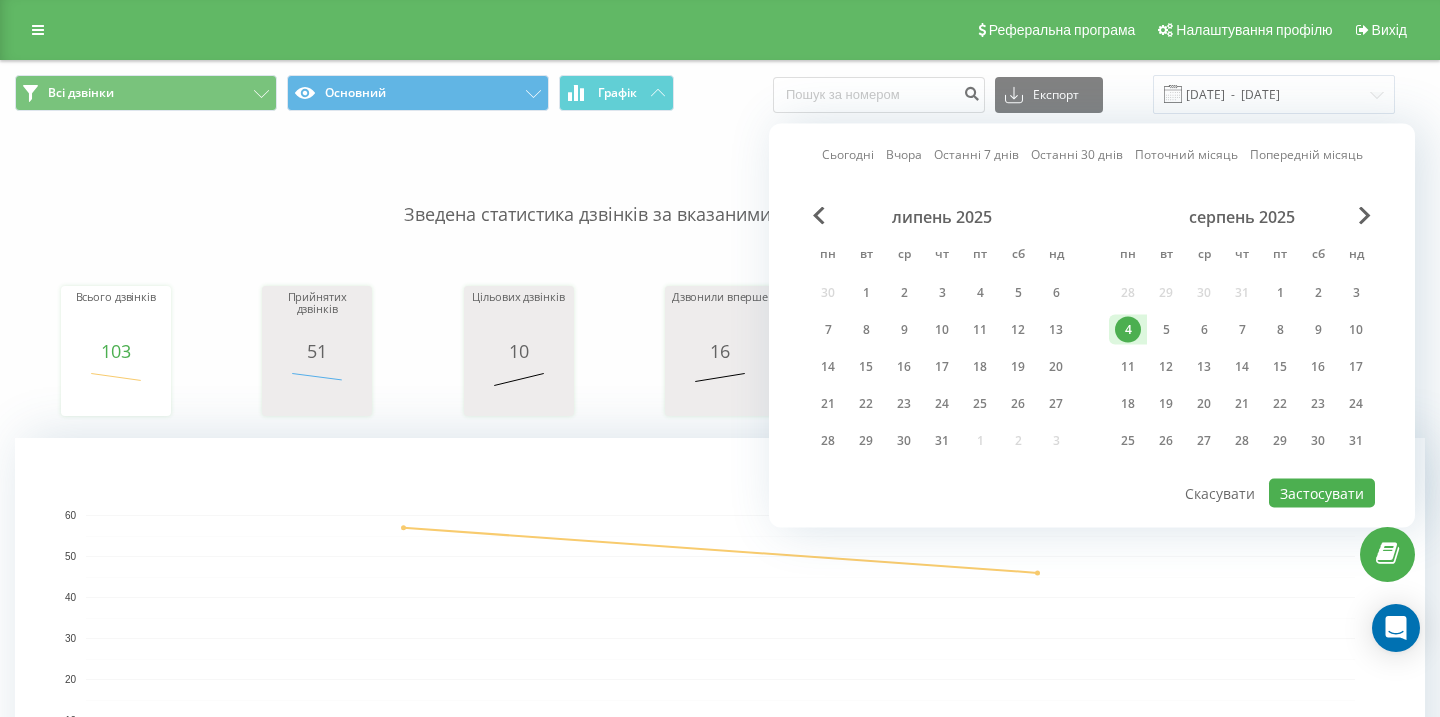 type on "04.08.2025  -  04.08.2025" 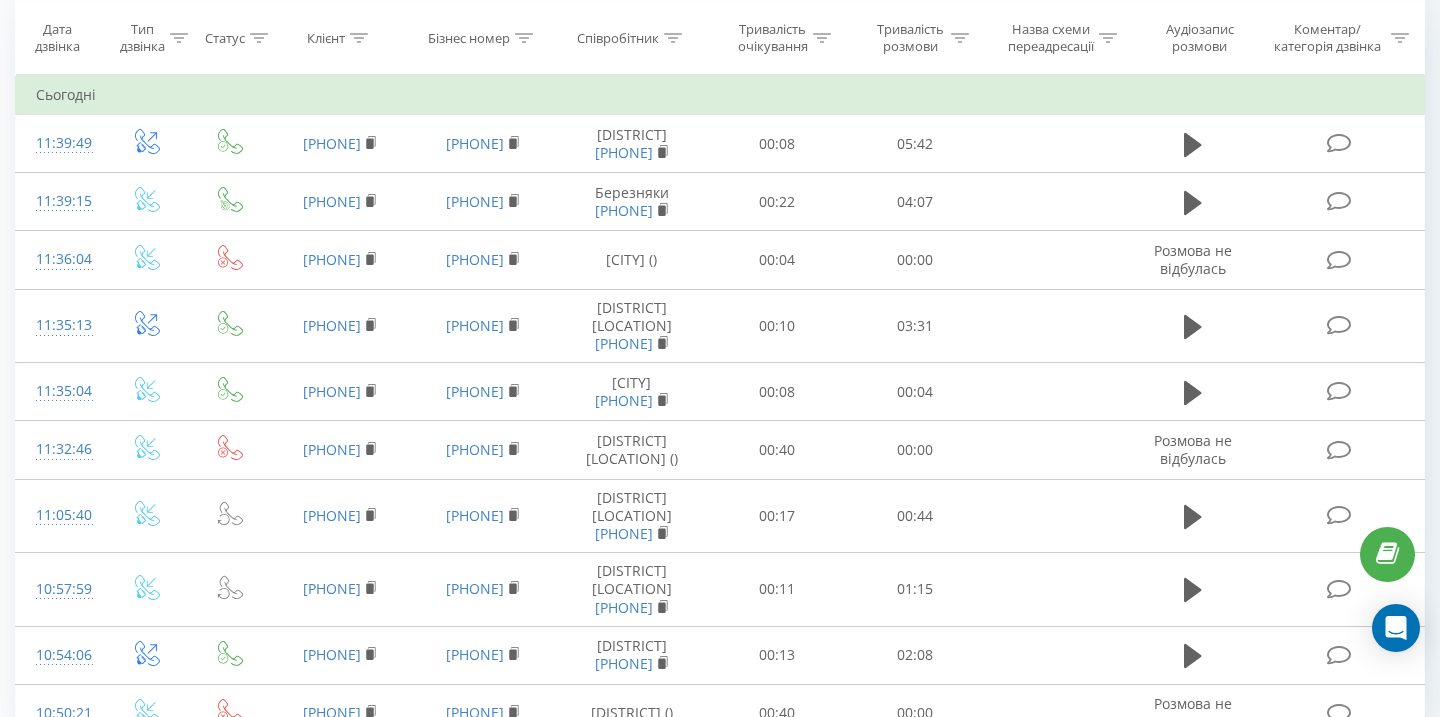 scroll, scrollTop: 870, scrollLeft: 0, axis: vertical 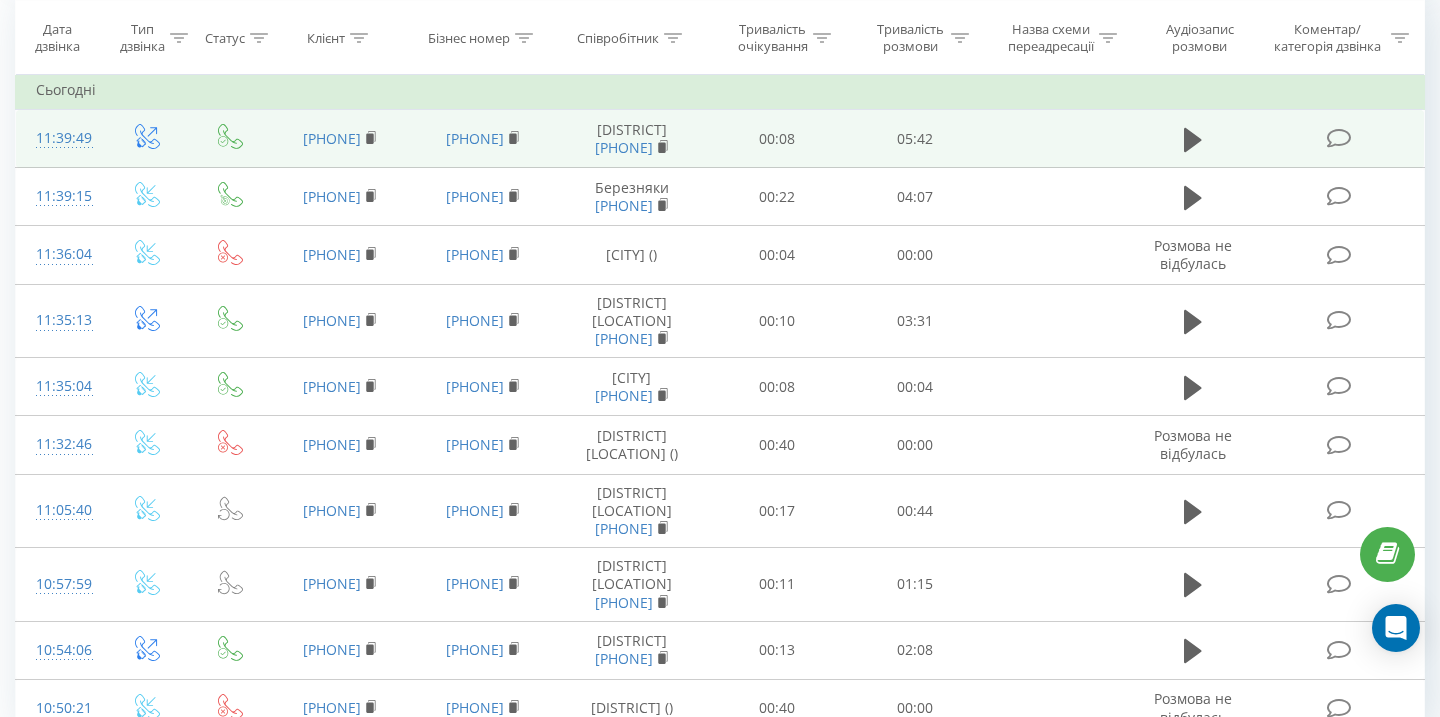 click at bounding box center (1193, 139) 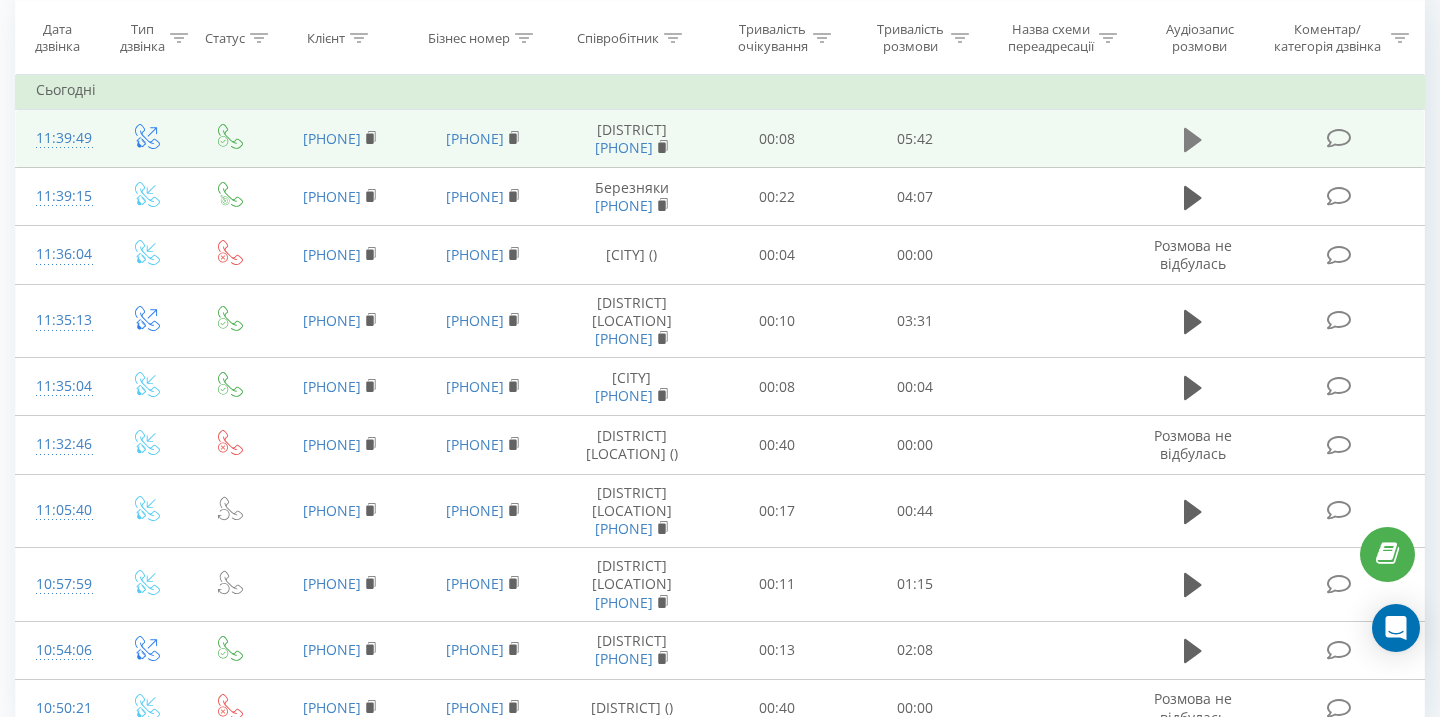click 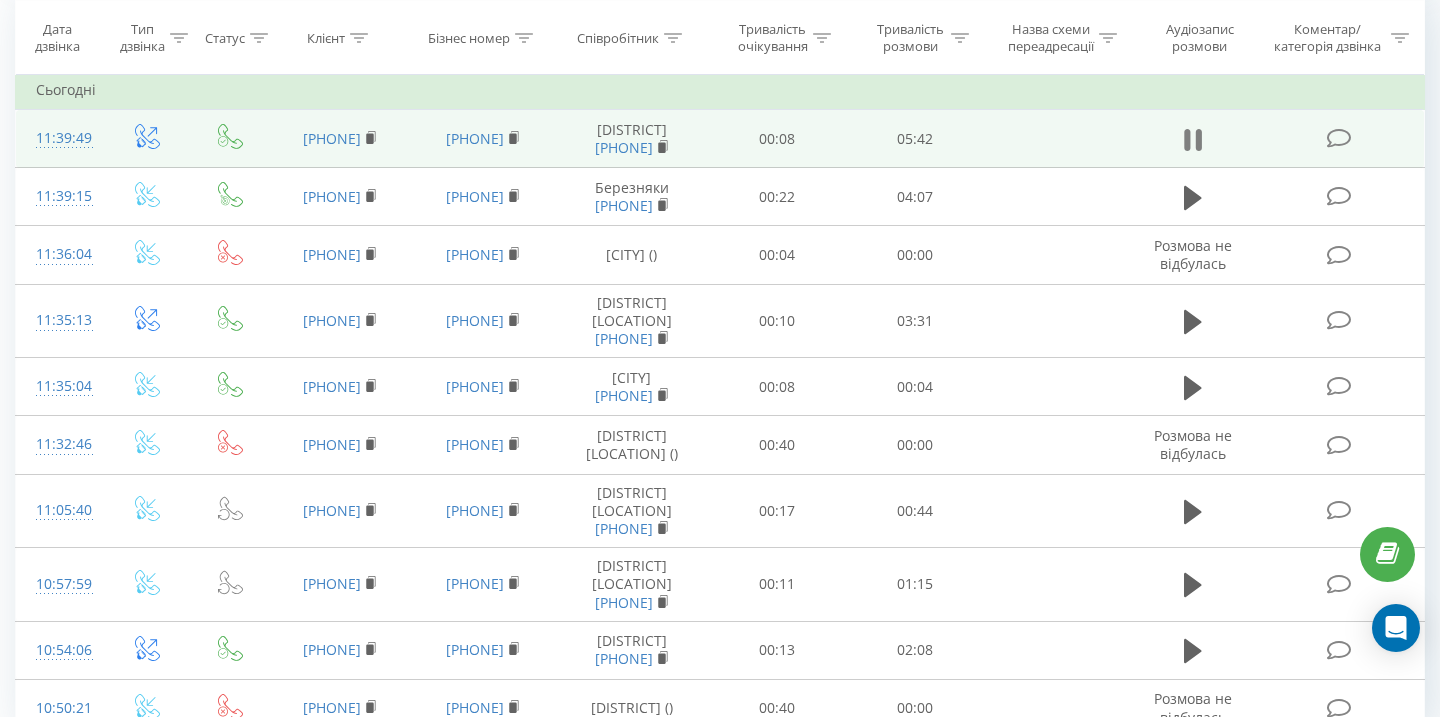 click 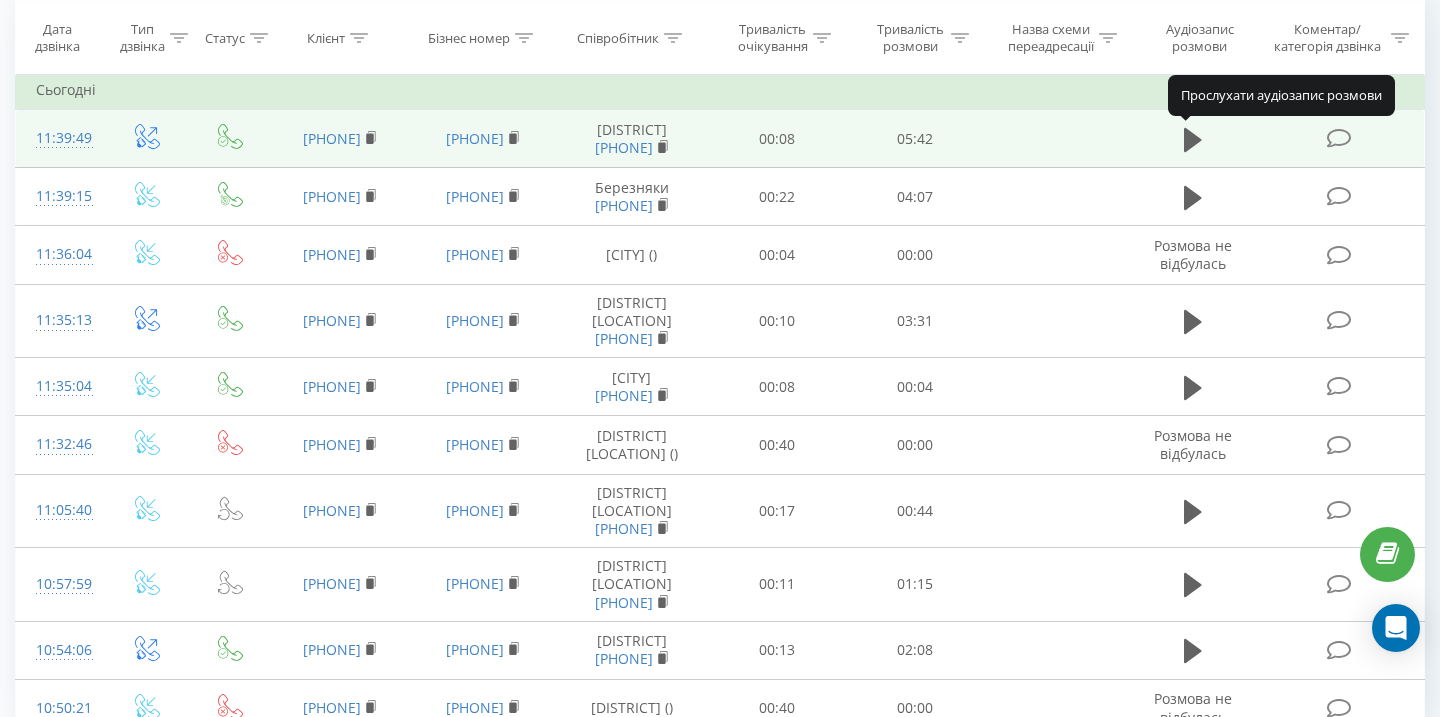 click 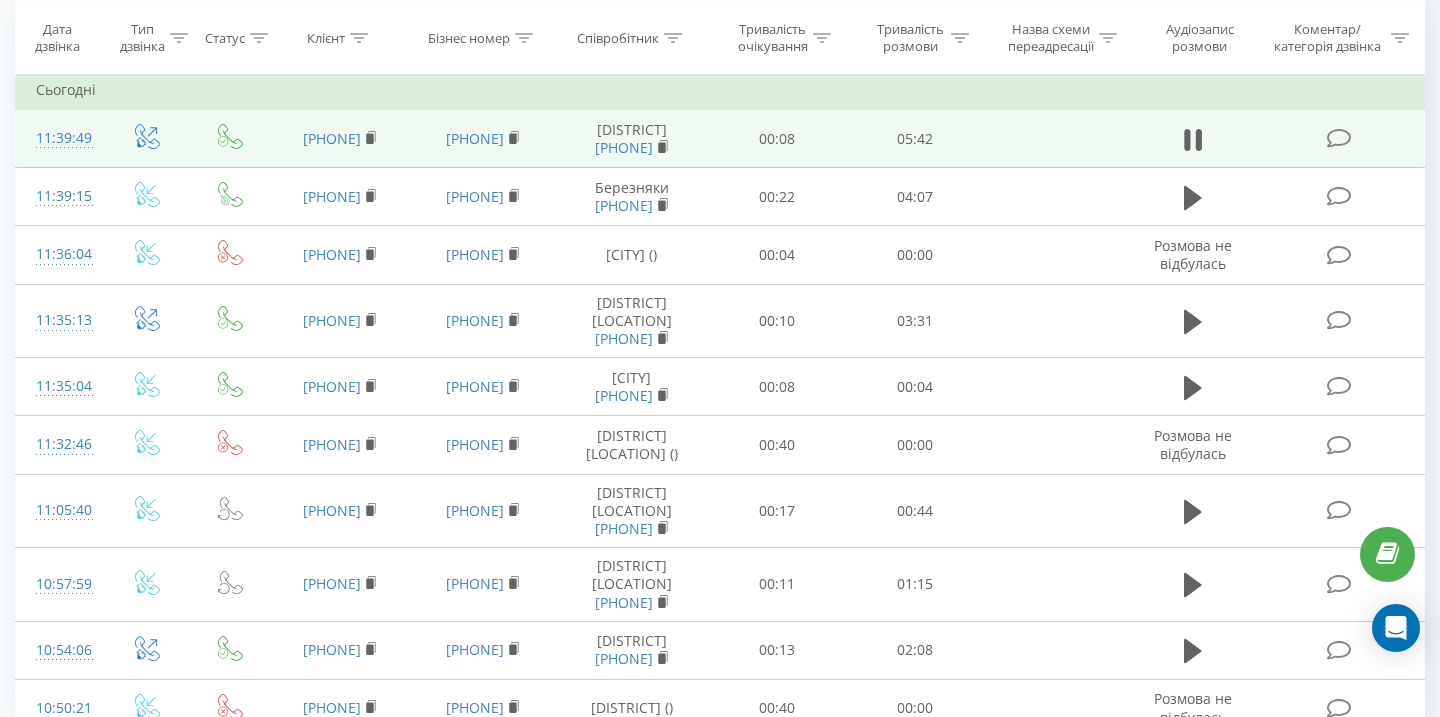 click 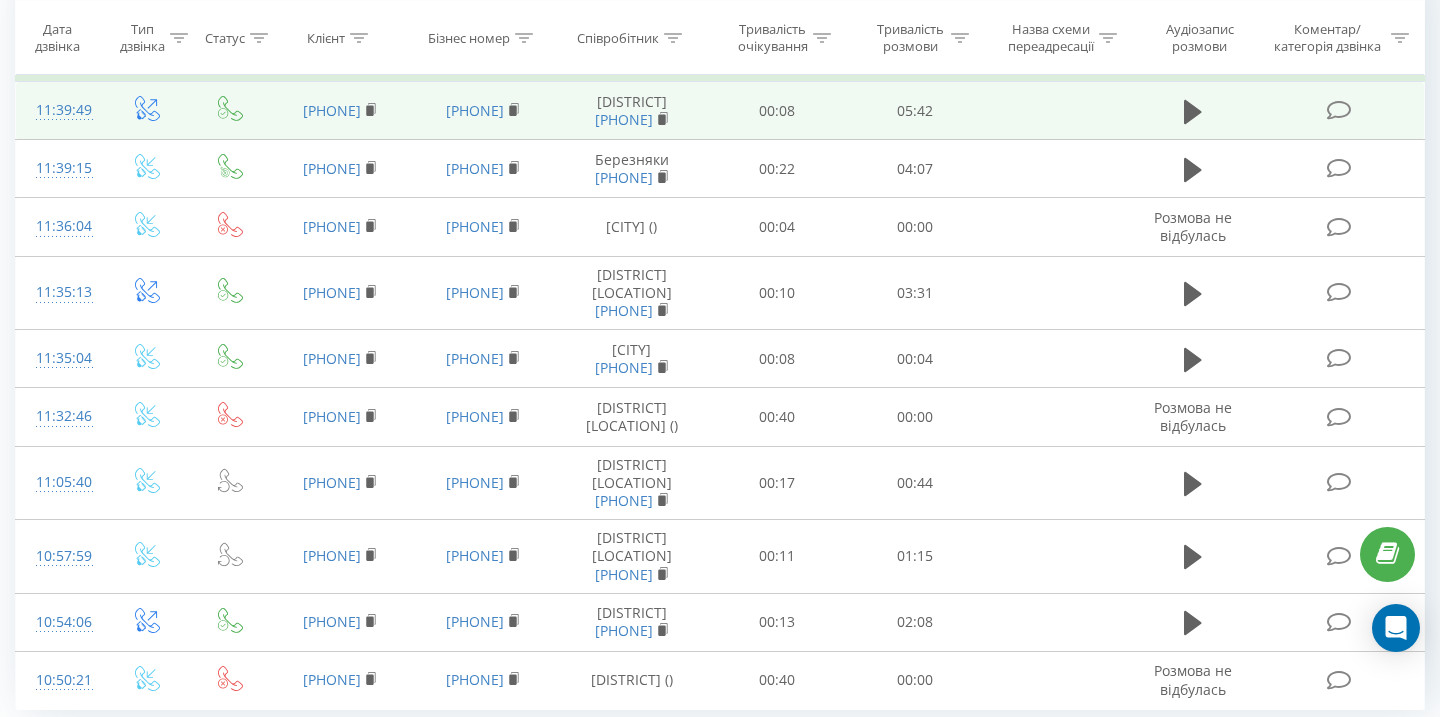 scroll, scrollTop: 997, scrollLeft: 0, axis: vertical 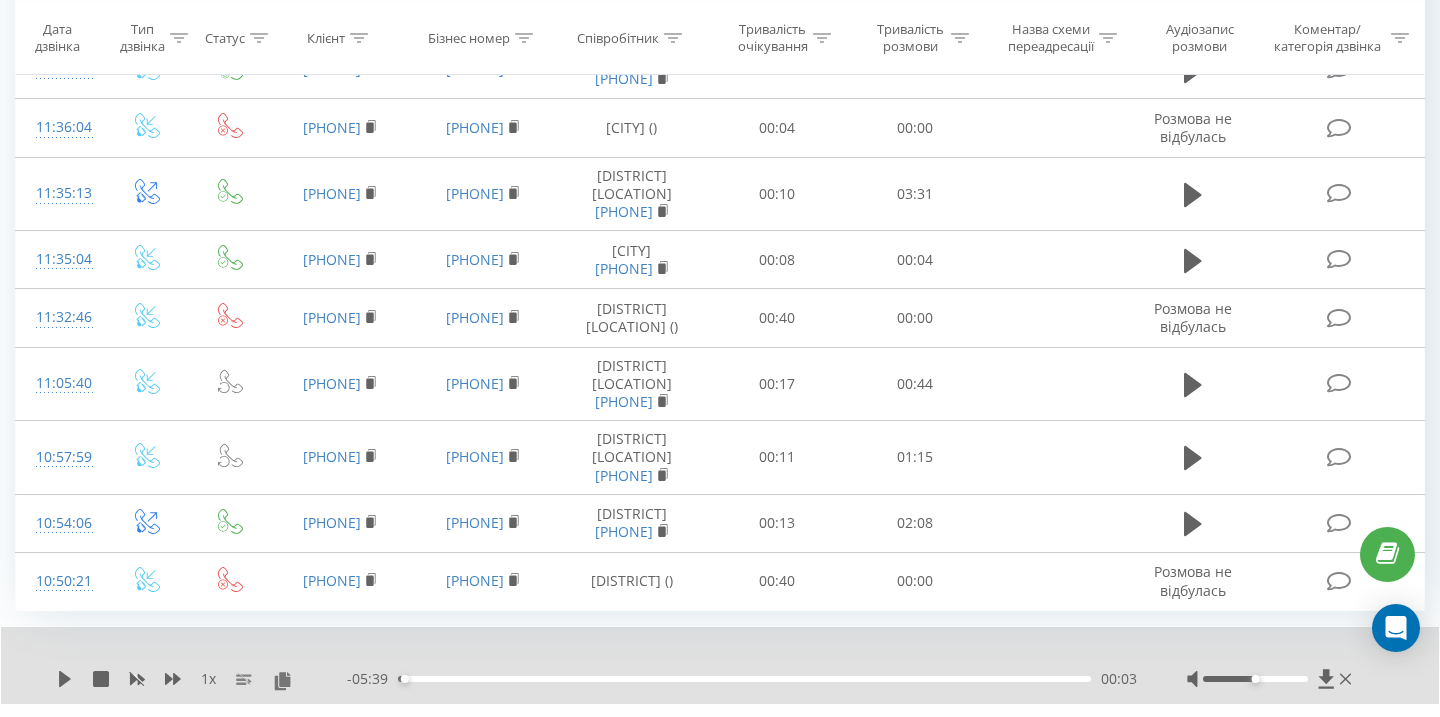 click on "2" at bounding box center [1218, 733] 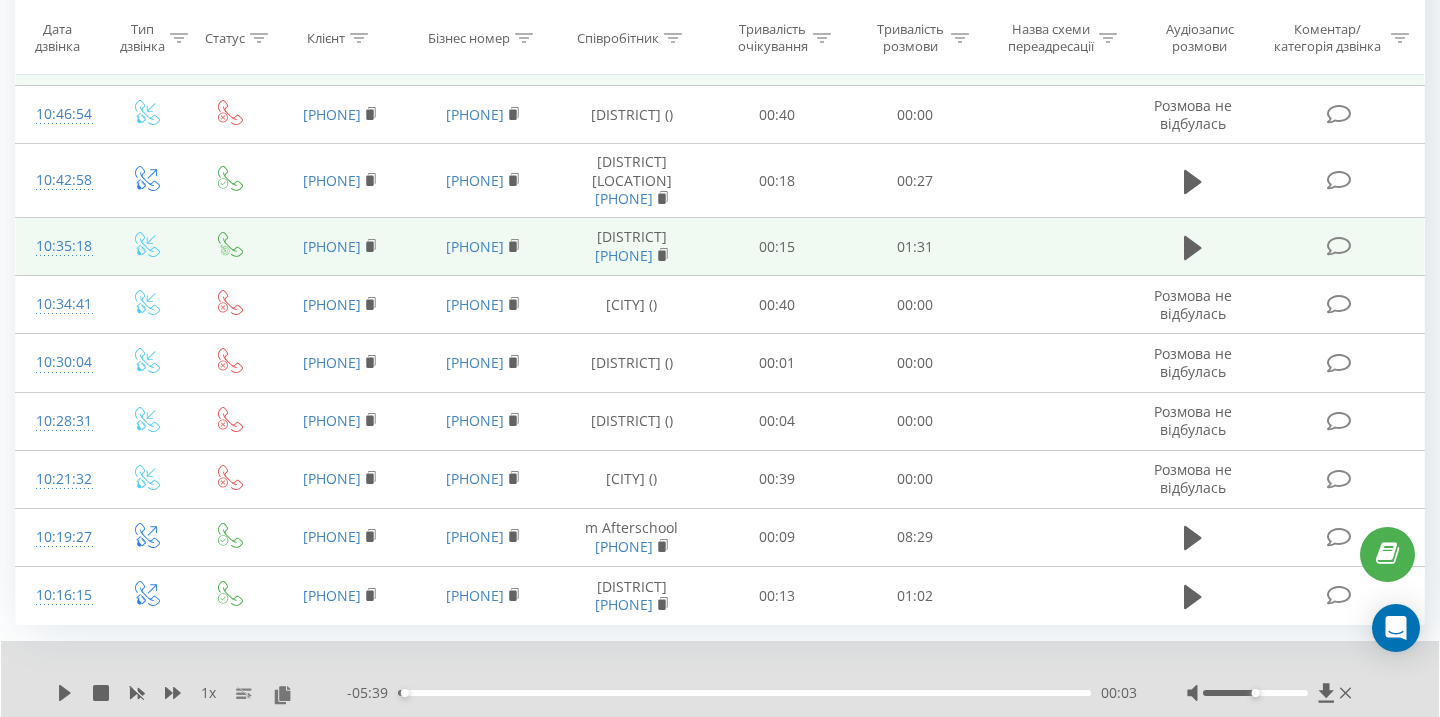 scroll, scrollTop: 997, scrollLeft: 0, axis: vertical 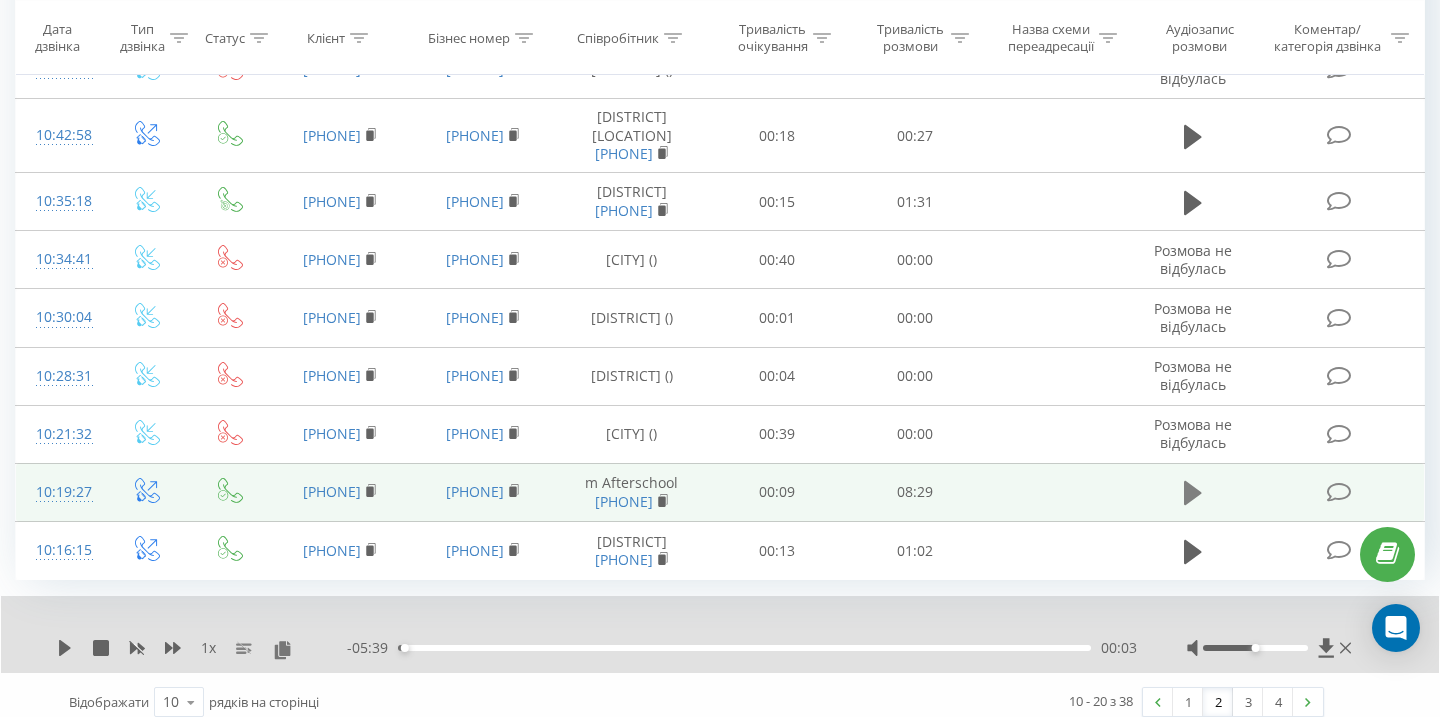 click 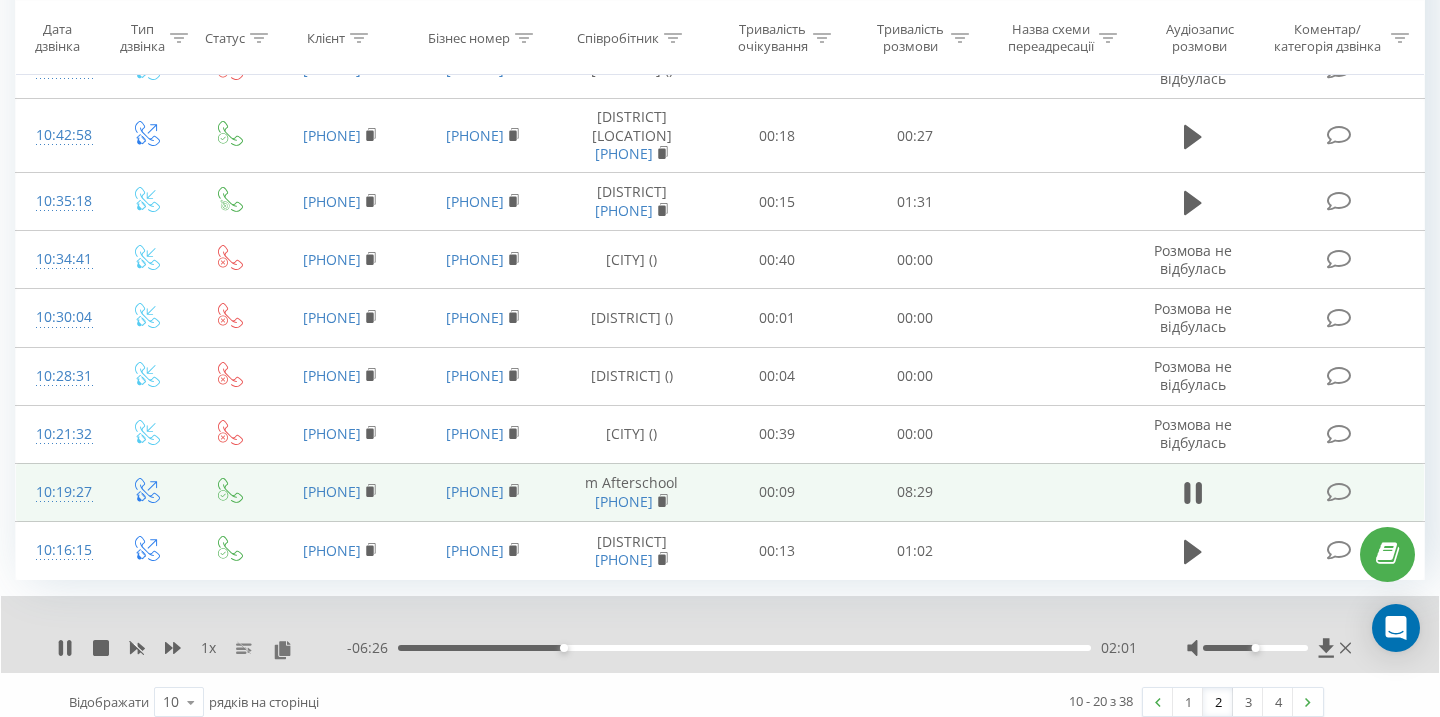 click on "- [TIME]" at bounding box center (372, 648) 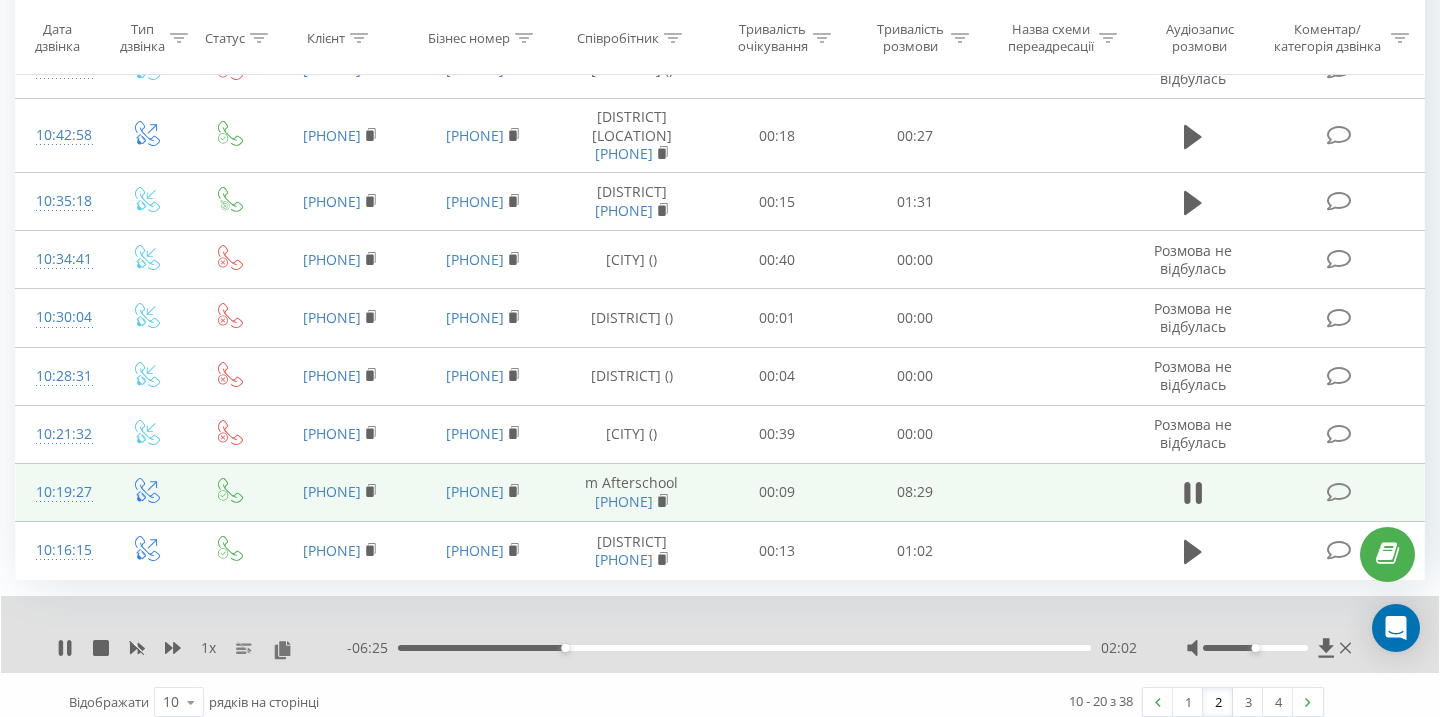 click on "1 x" at bounding box center [202, 648] 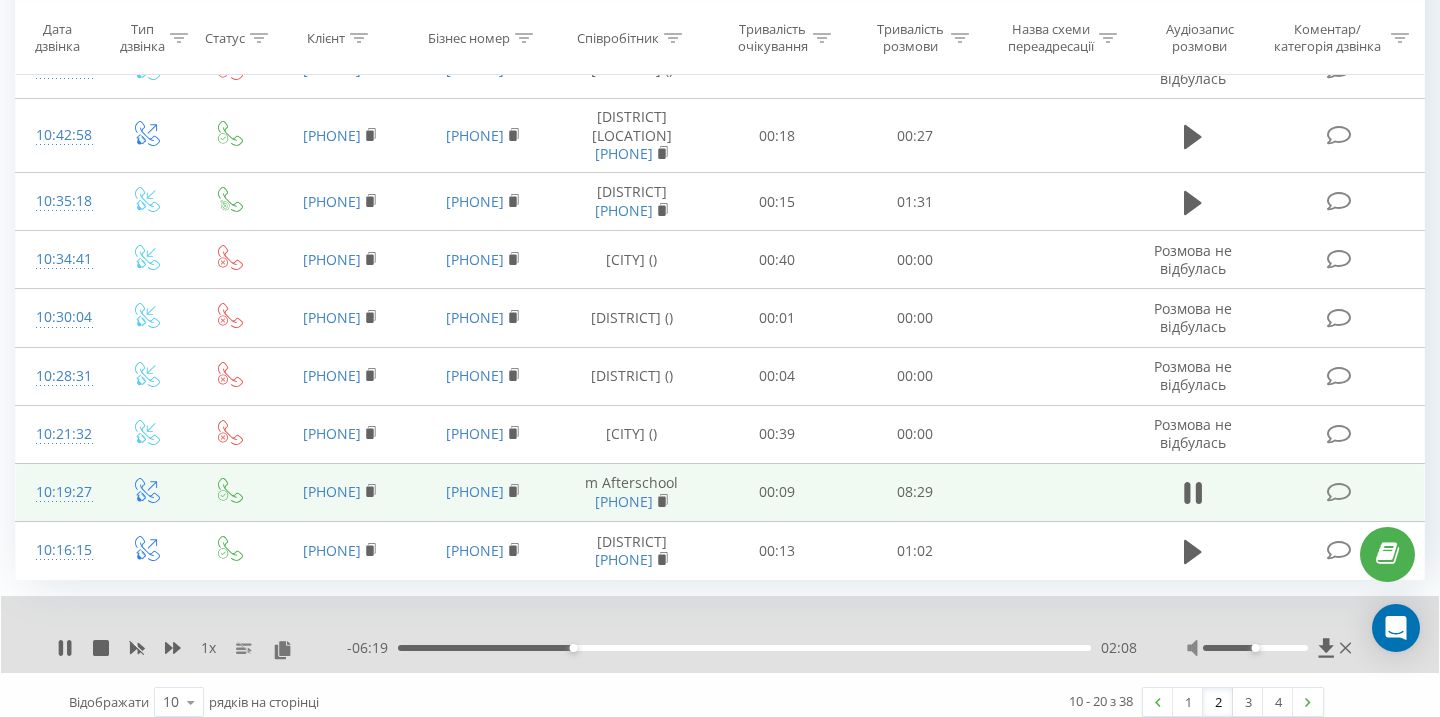 click 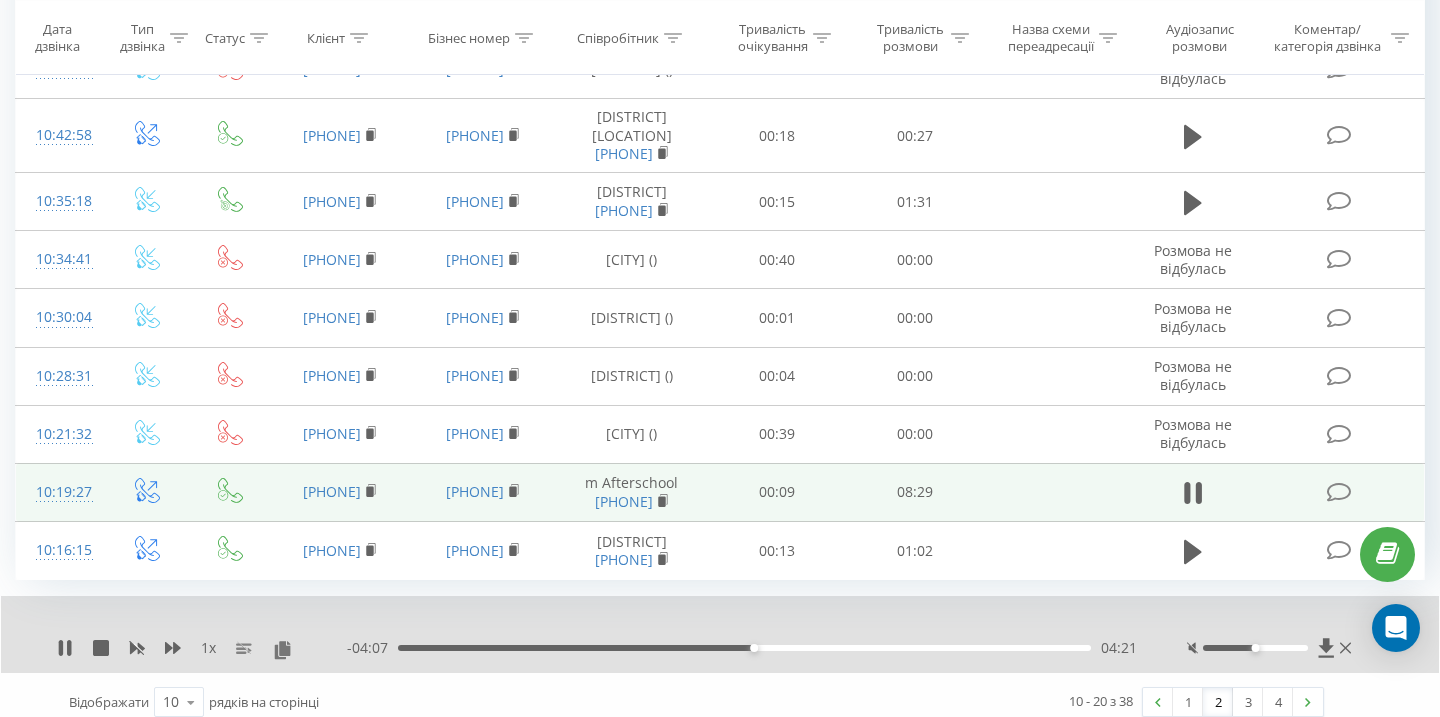 click on "2" at bounding box center (1218, 702) 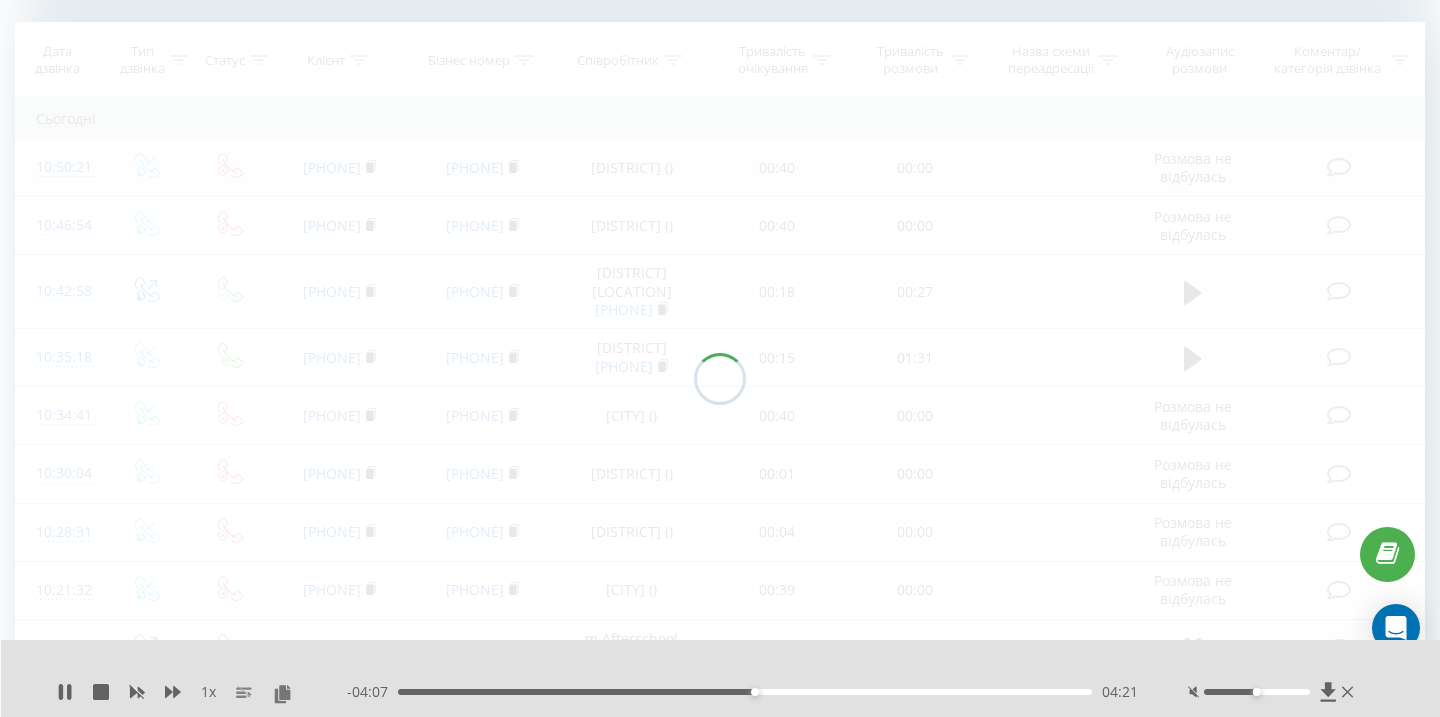 scroll, scrollTop: 813, scrollLeft: 0, axis: vertical 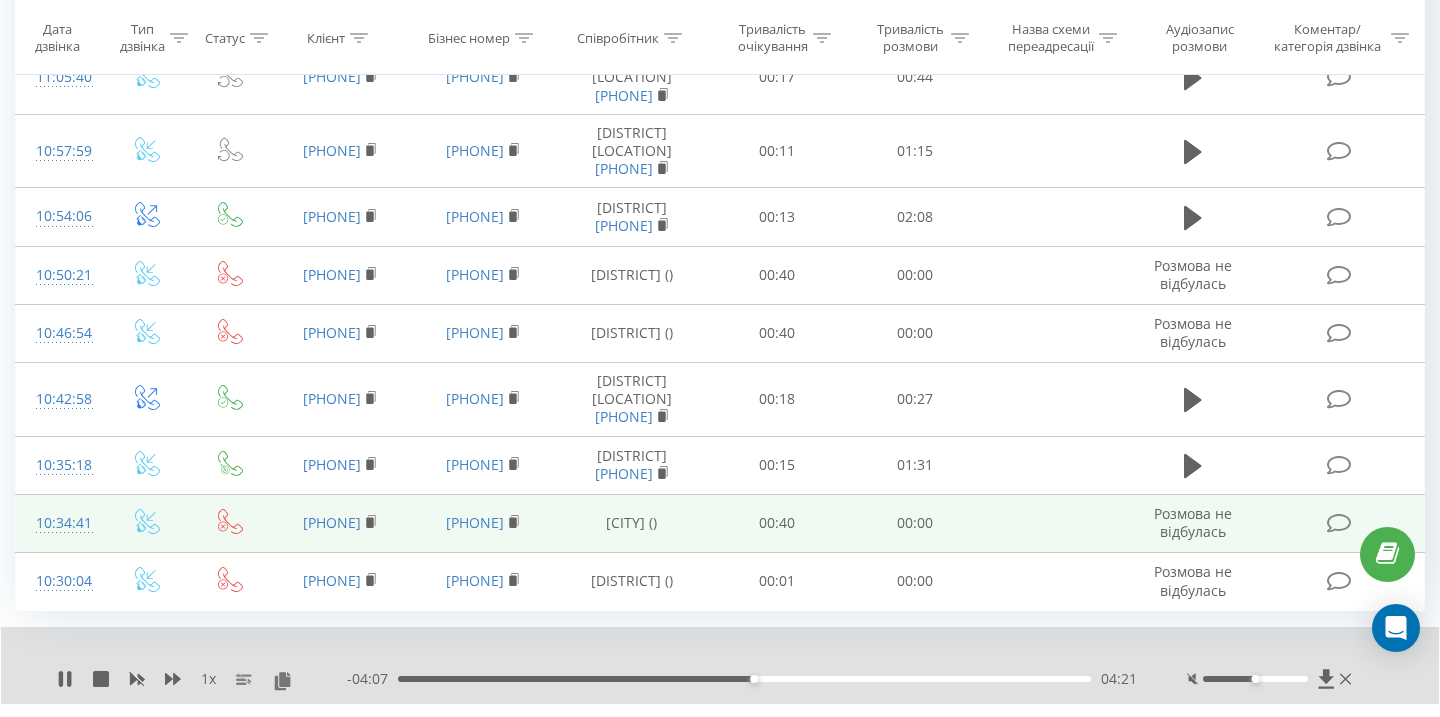 click on "3" at bounding box center [1218, 733] 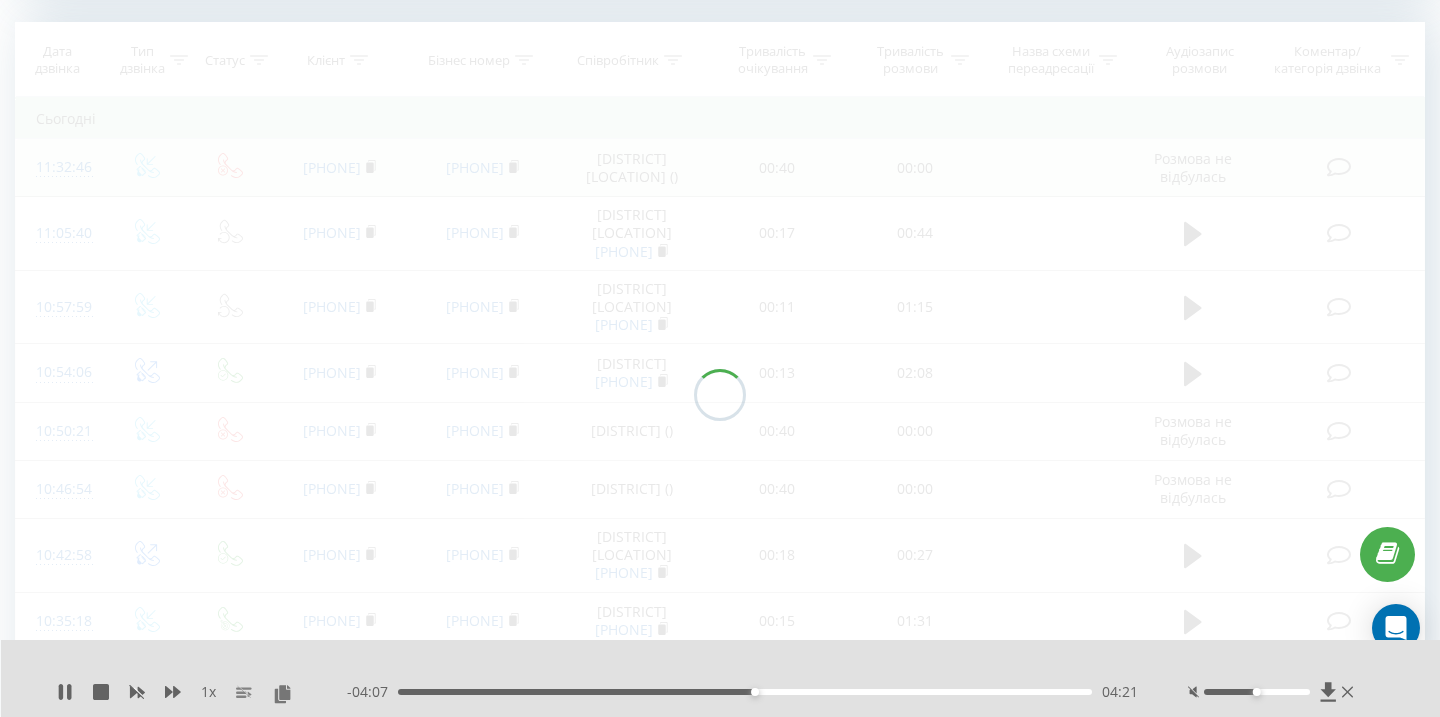 scroll, scrollTop: 813, scrollLeft: 0, axis: vertical 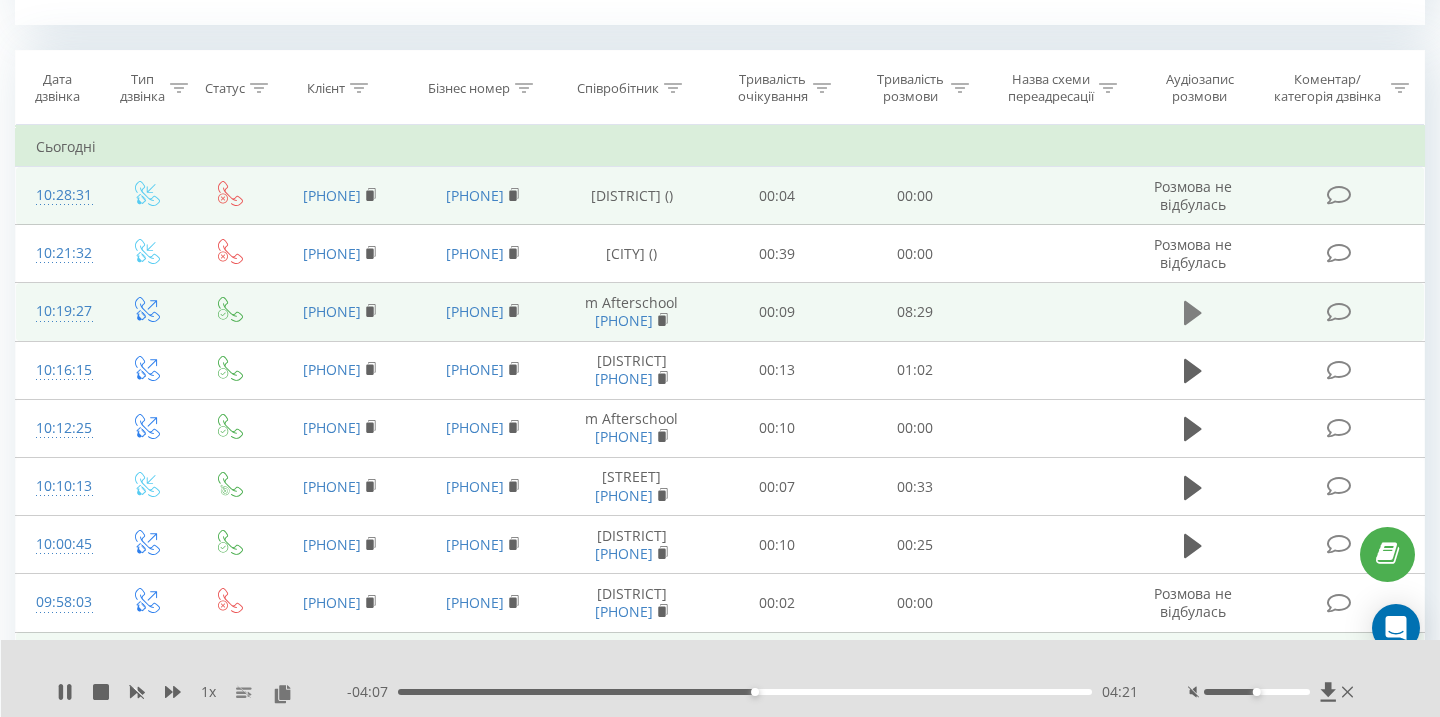 click 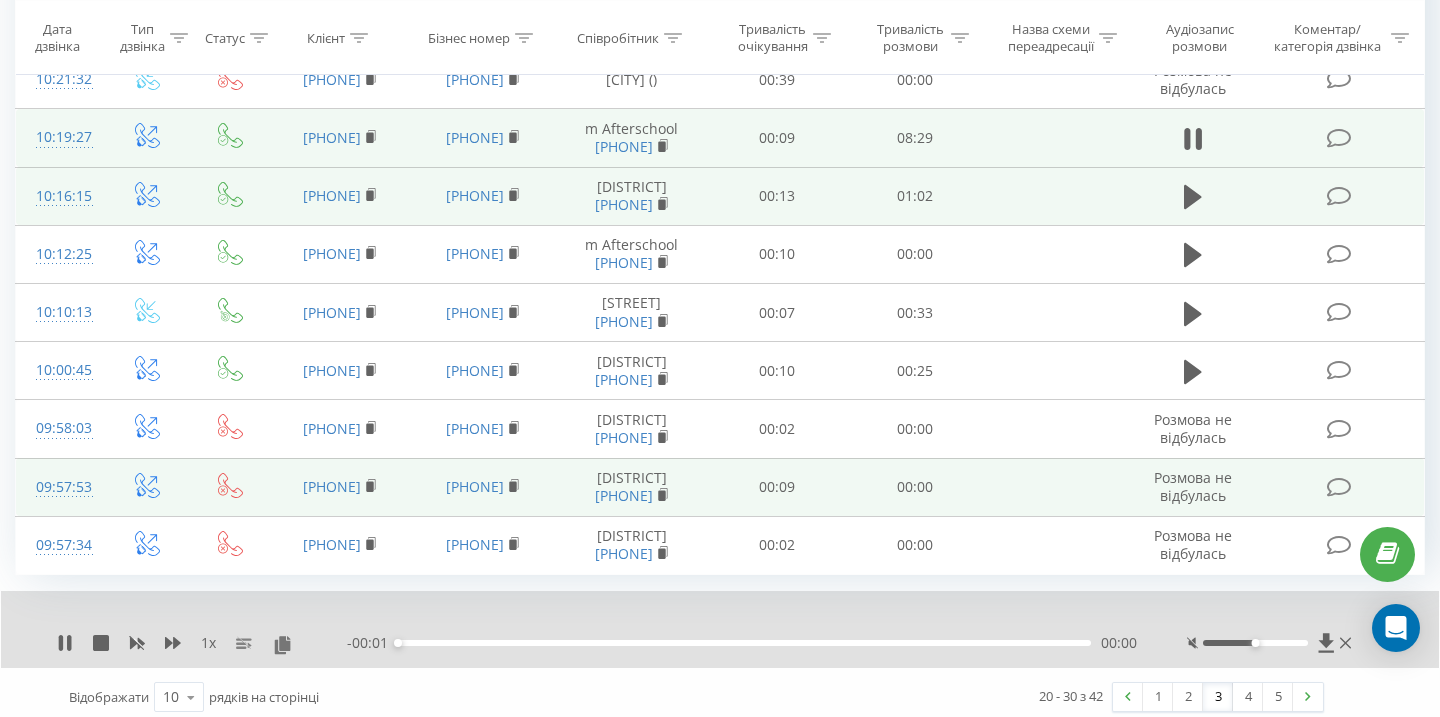 scroll, scrollTop: 1012, scrollLeft: 0, axis: vertical 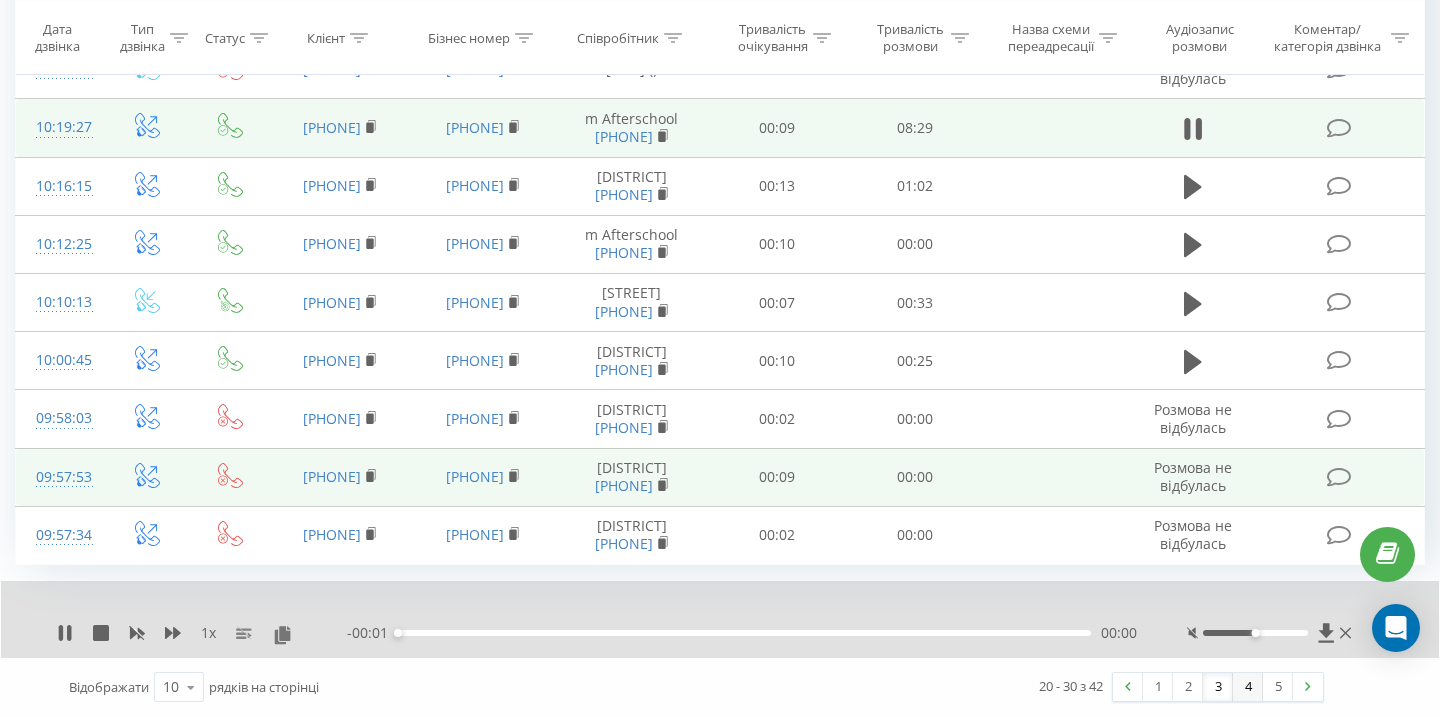 click on "4" at bounding box center (1248, 687) 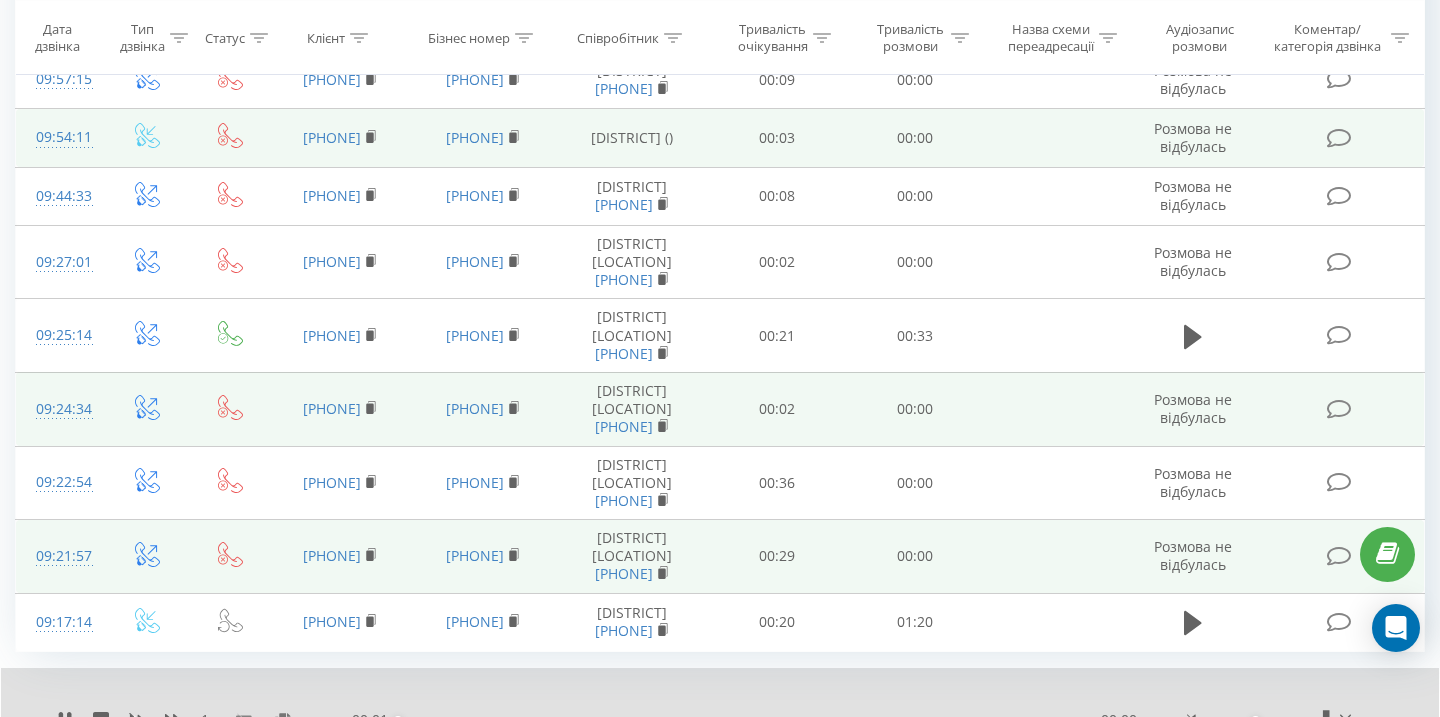 scroll, scrollTop: 997, scrollLeft: 0, axis: vertical 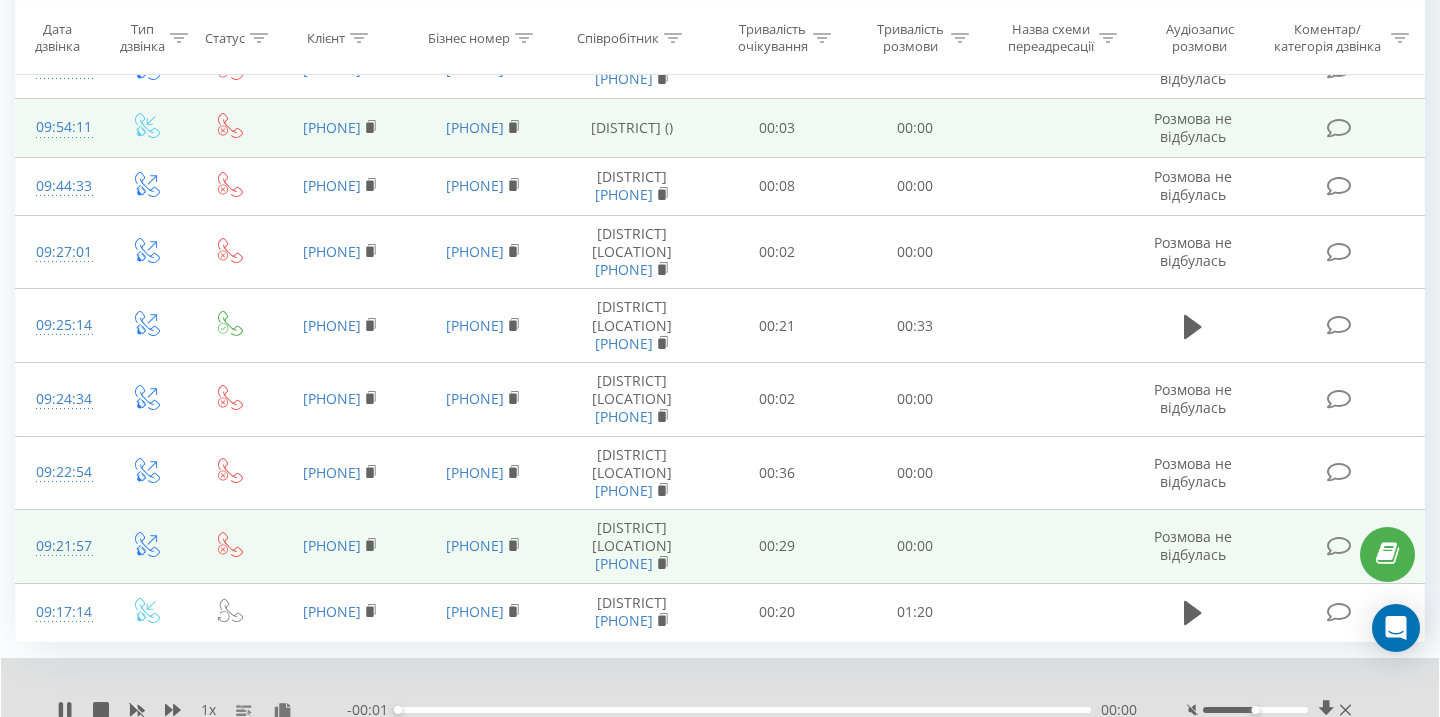 click on "5" at bounding box center [1278, 764] 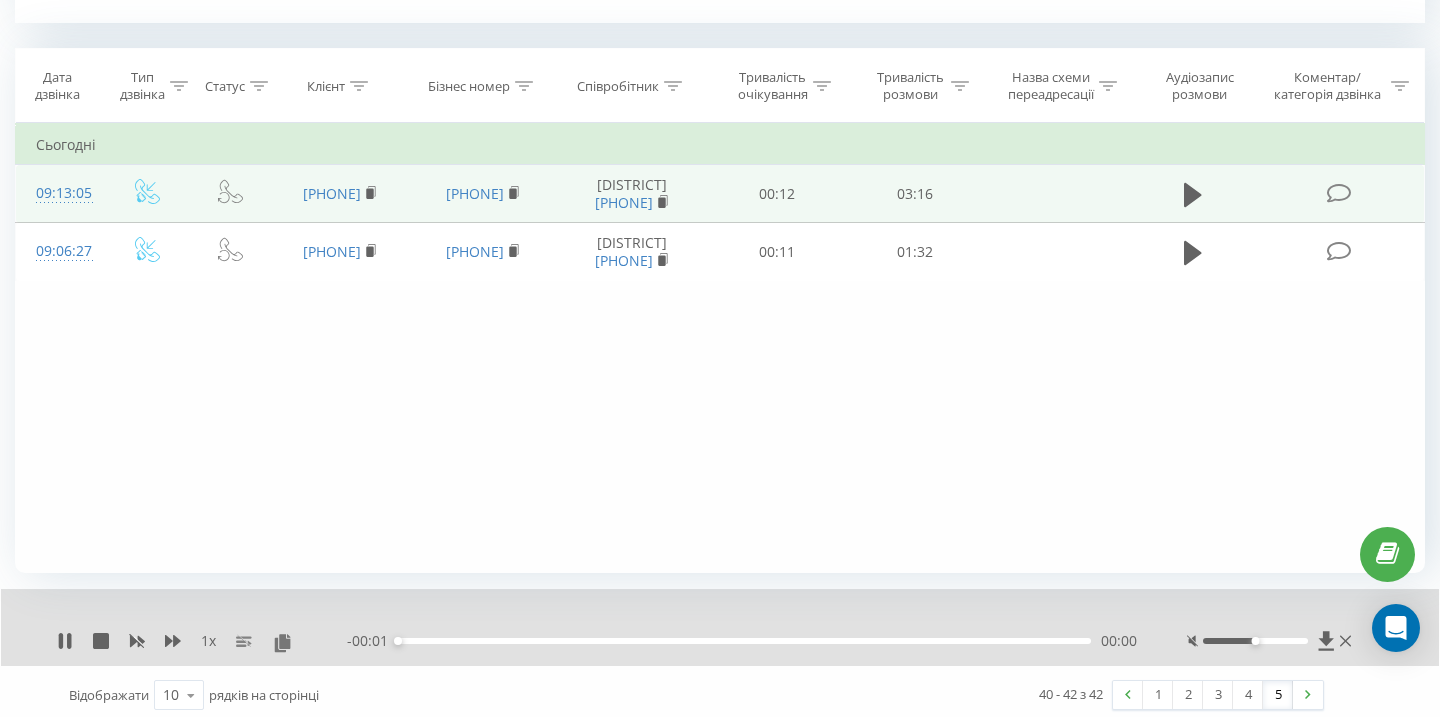 scroll, scrollTop: 823, scrollLeft: 0, axis: vertical 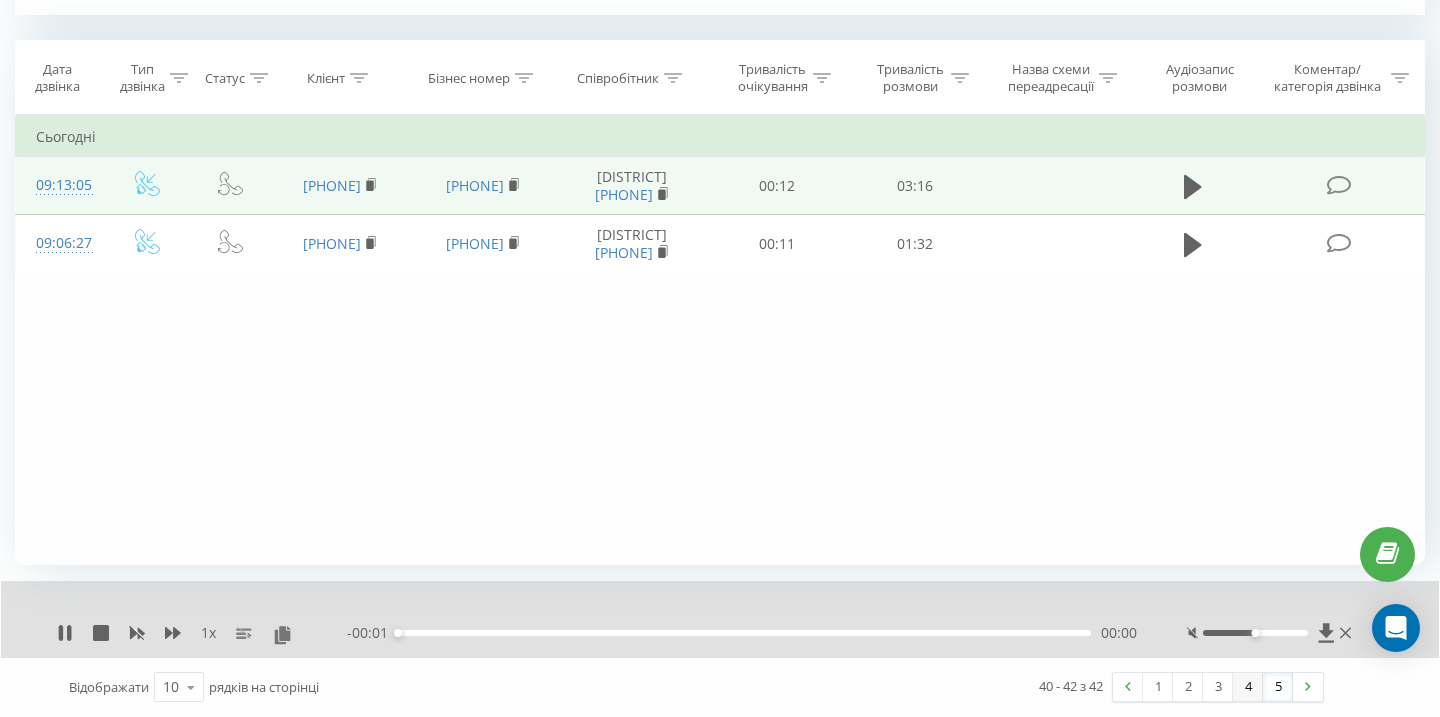 click on "4" at bounding box center [1248, 687] 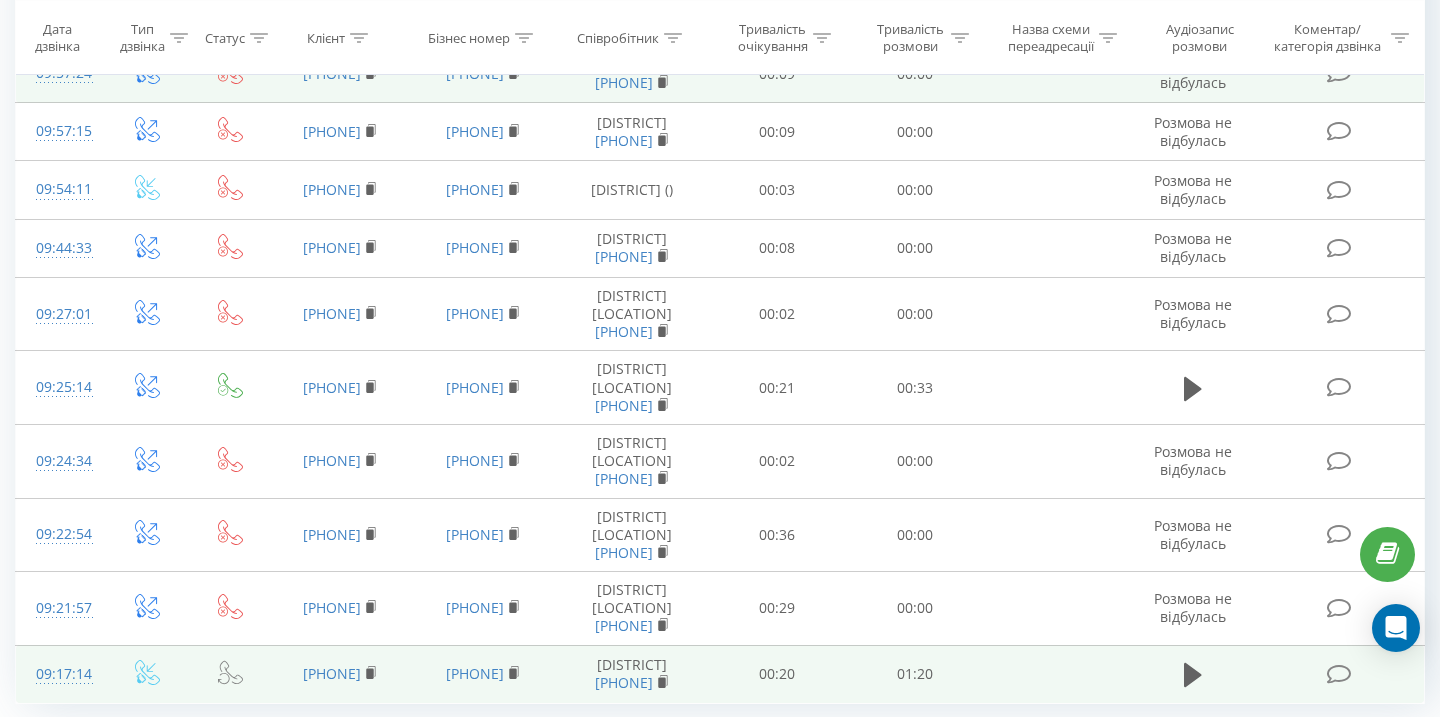 scroll, scrollTop: 997, scrollLeft: 0, axis: vertical 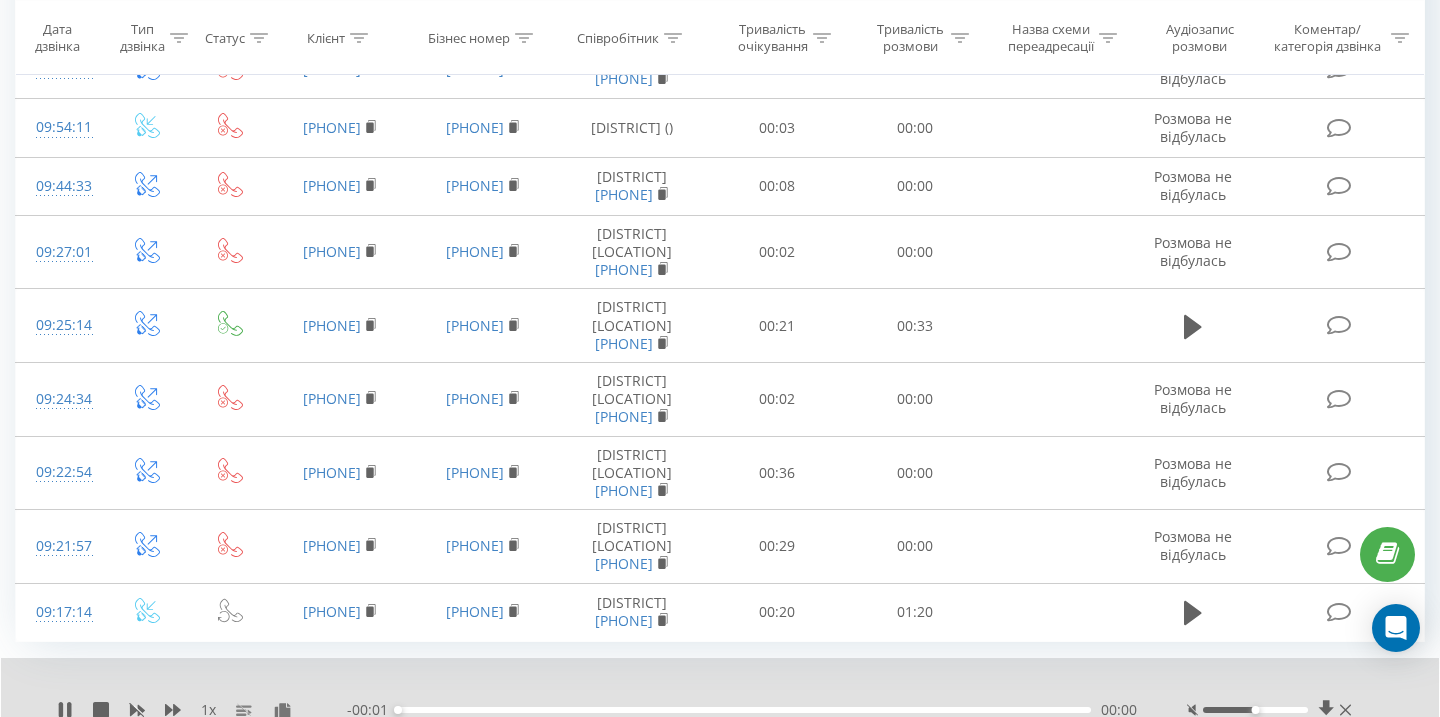 click on "3" at bounding box center [1218, 764] 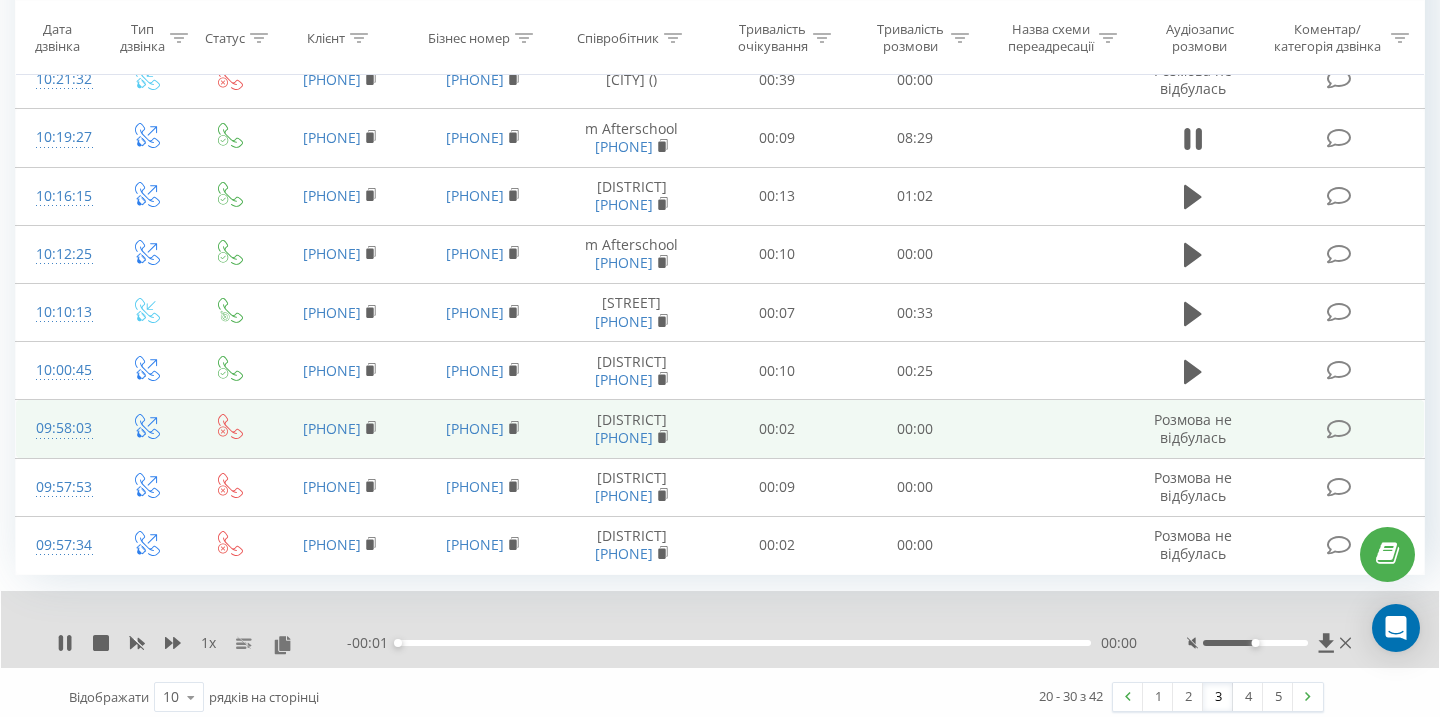 scroll, scrollTop: 995, scrollLeft: 0, axis: vertical 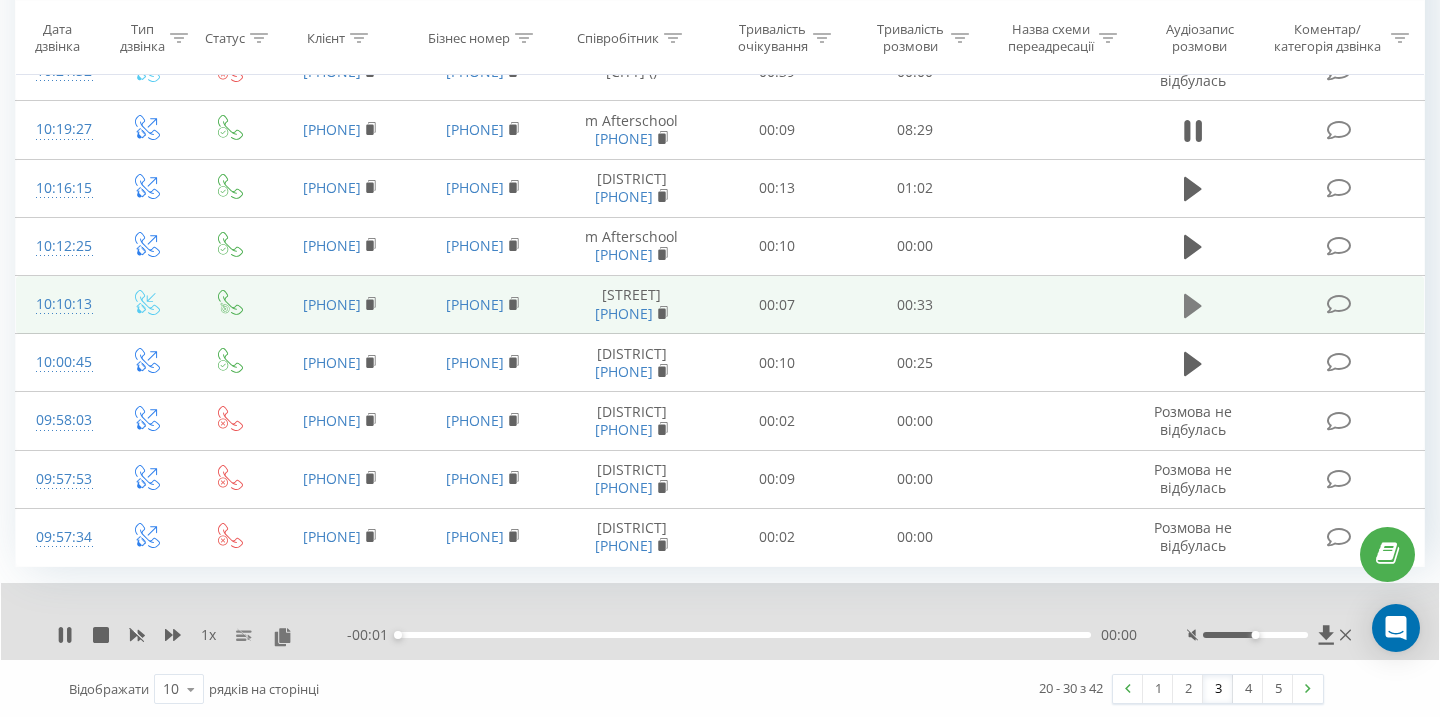 click 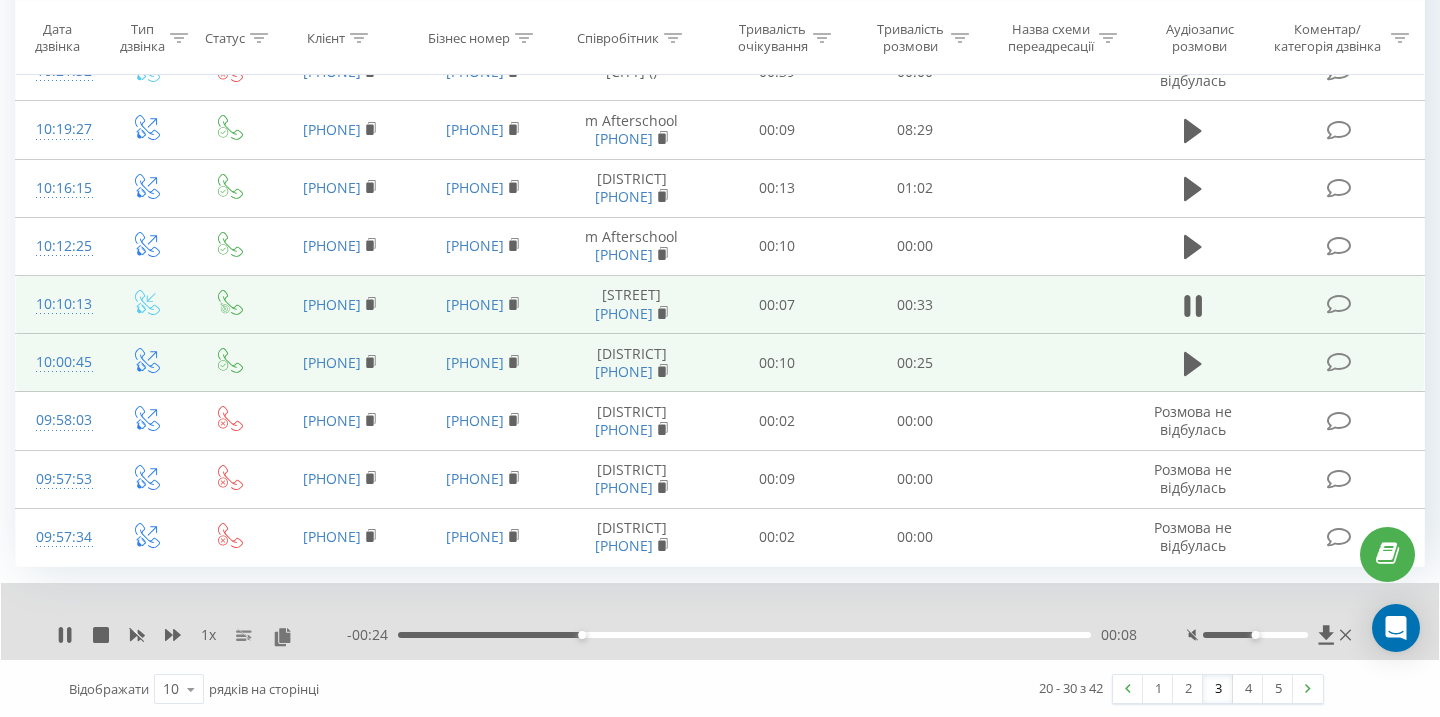 click at bounding box center (1193, 363) 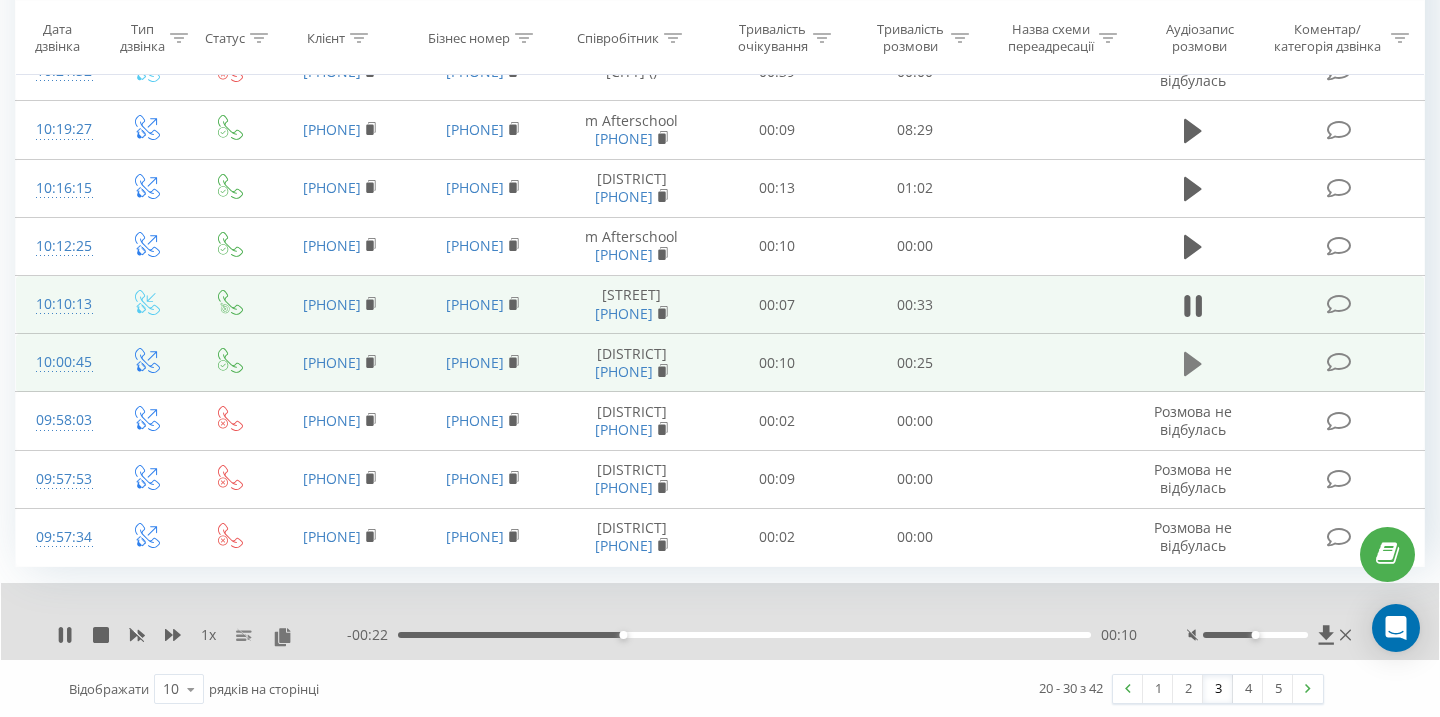 click 